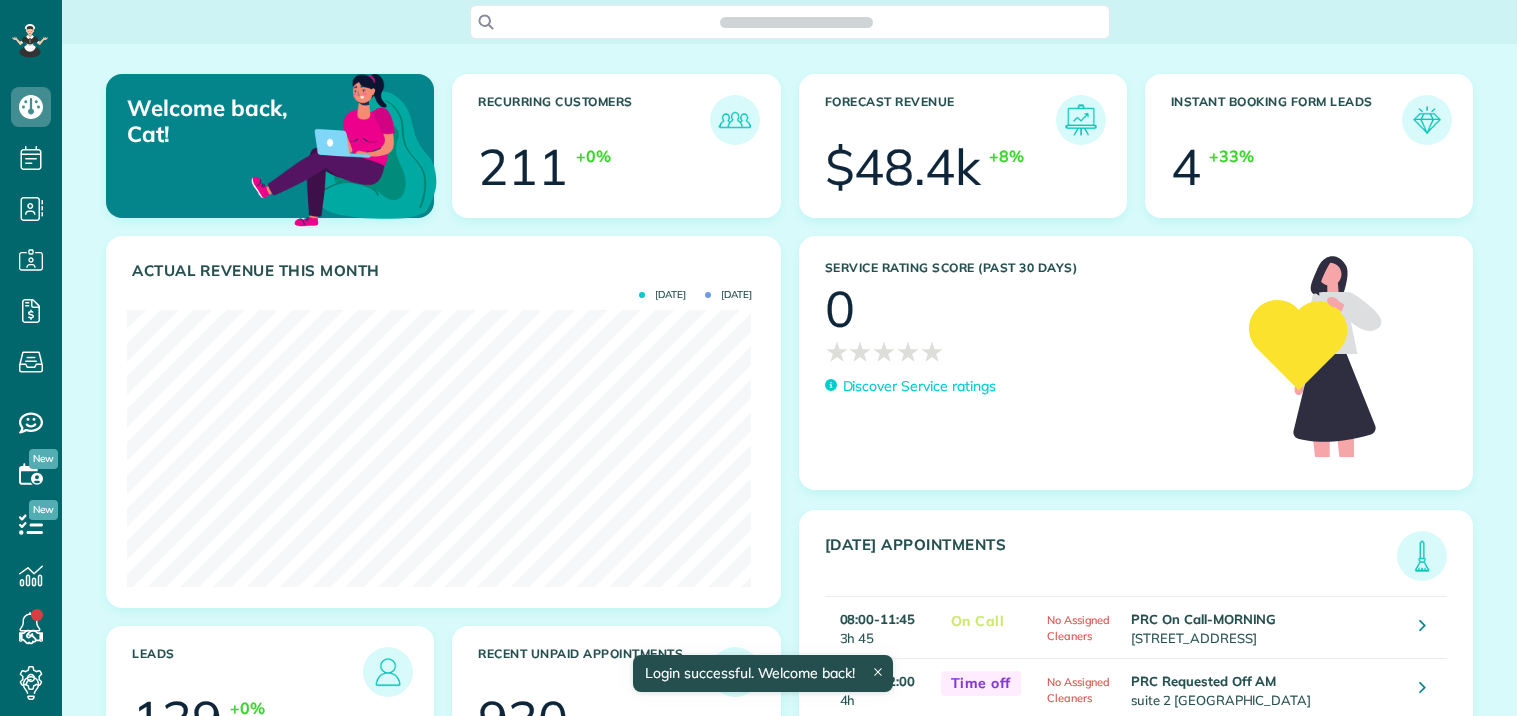 scroll, scrollTop: 0, scrollLeft: 0, axis: both 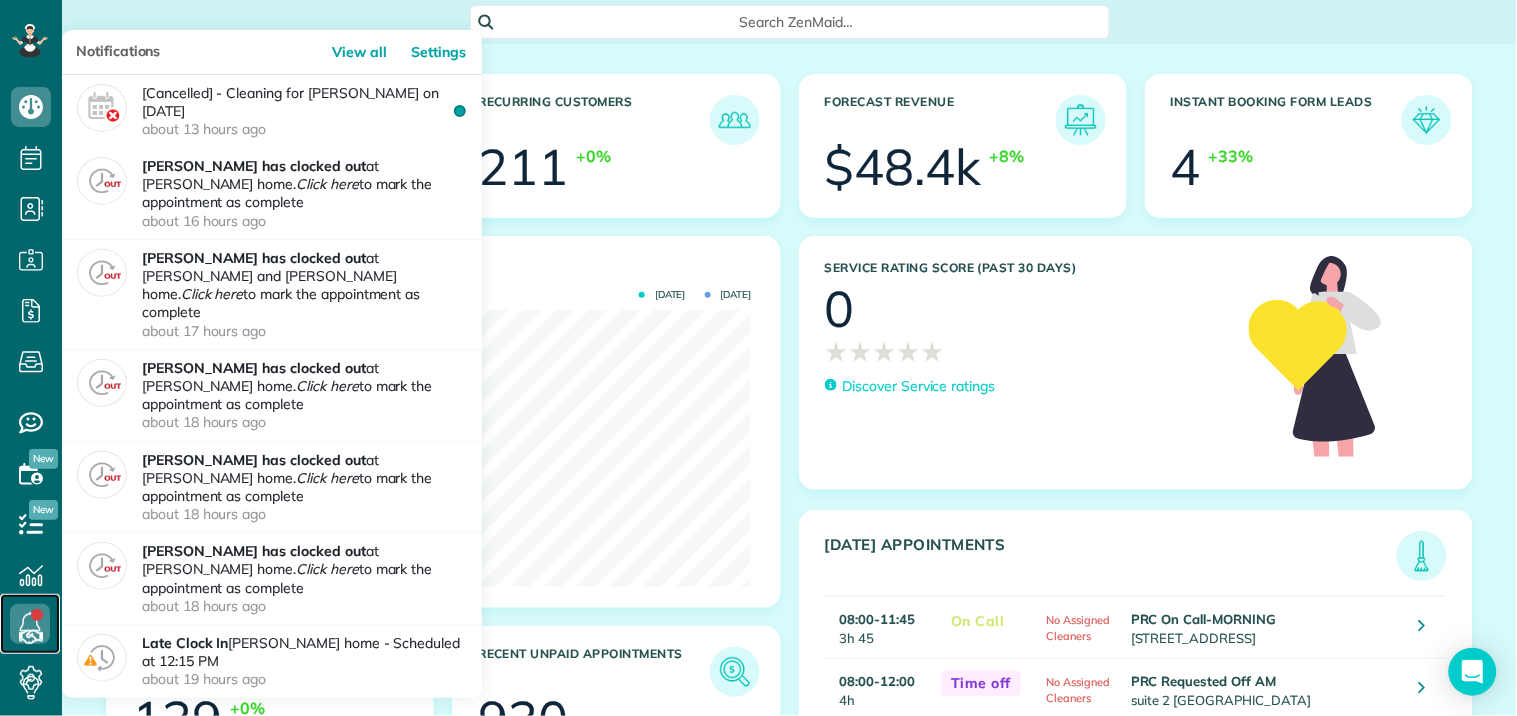 click at bounding box center [30, 624] 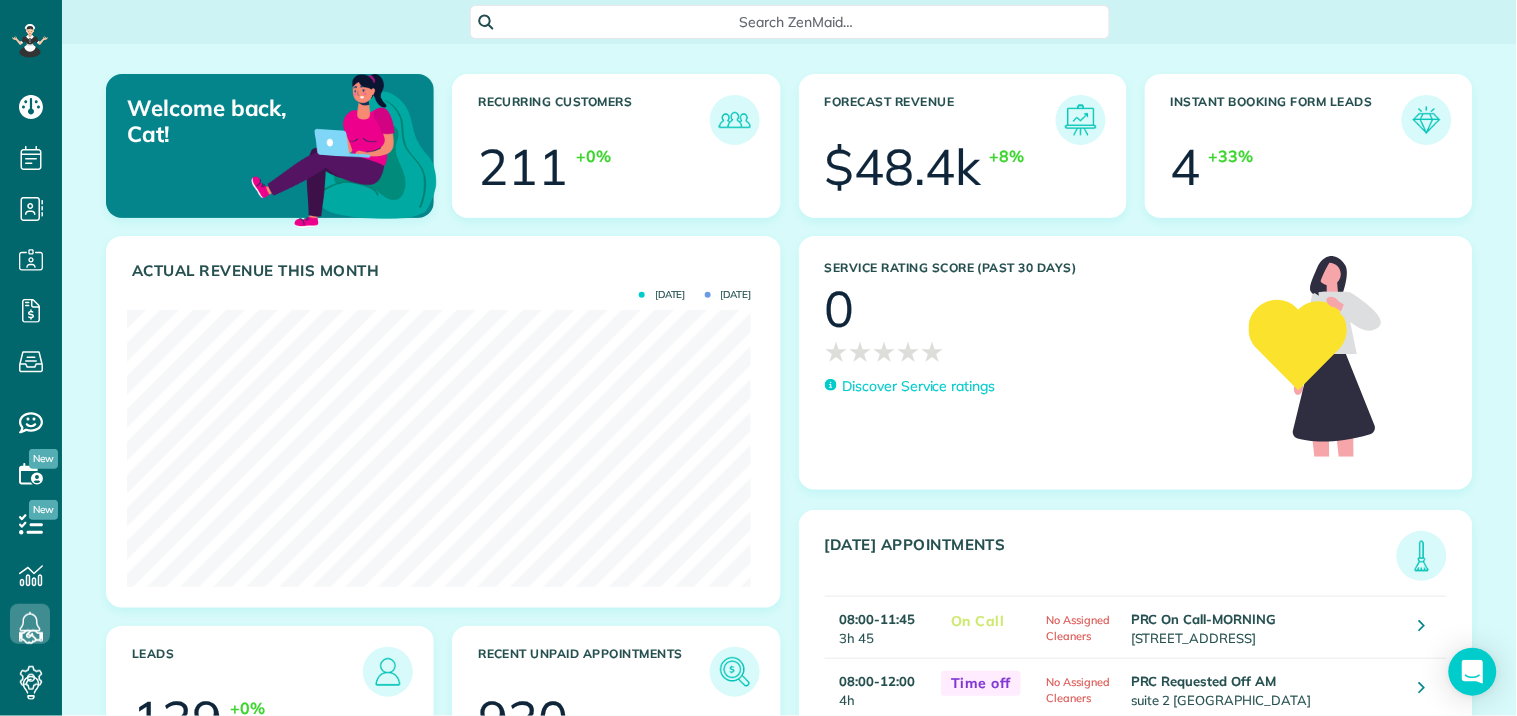 click on "Search ZenMaid…" at bounding box center [789, 22] 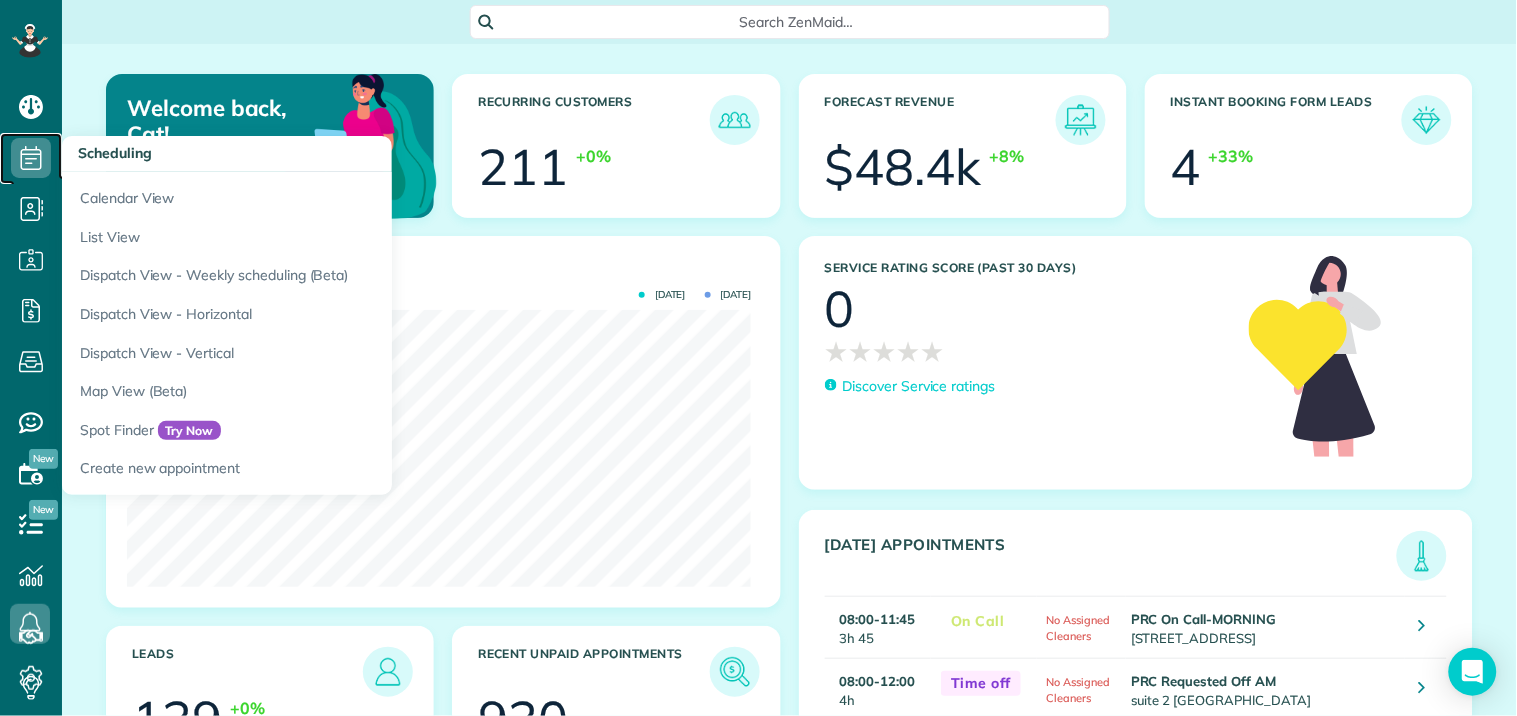 click 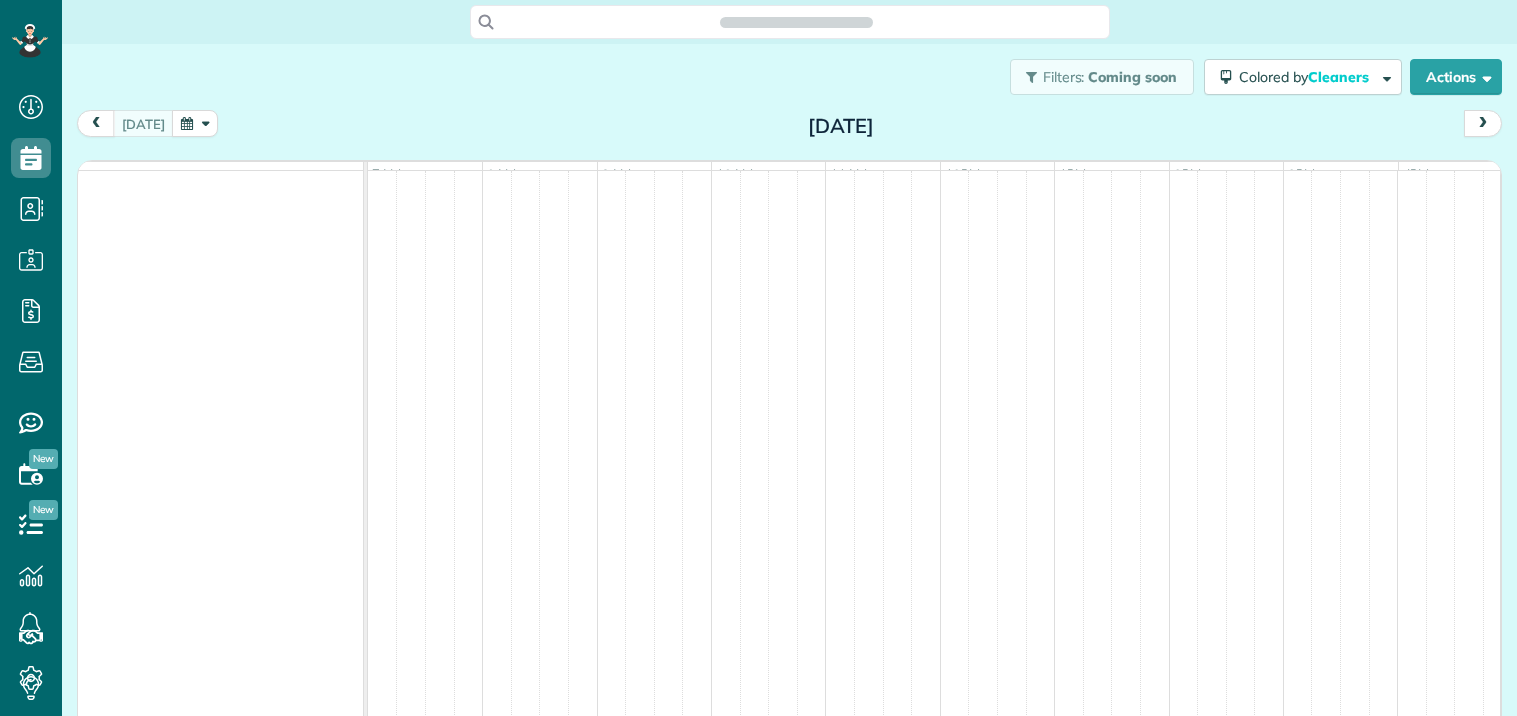scroll, scrollTop: 0, scrollLeft: 0, axis: both 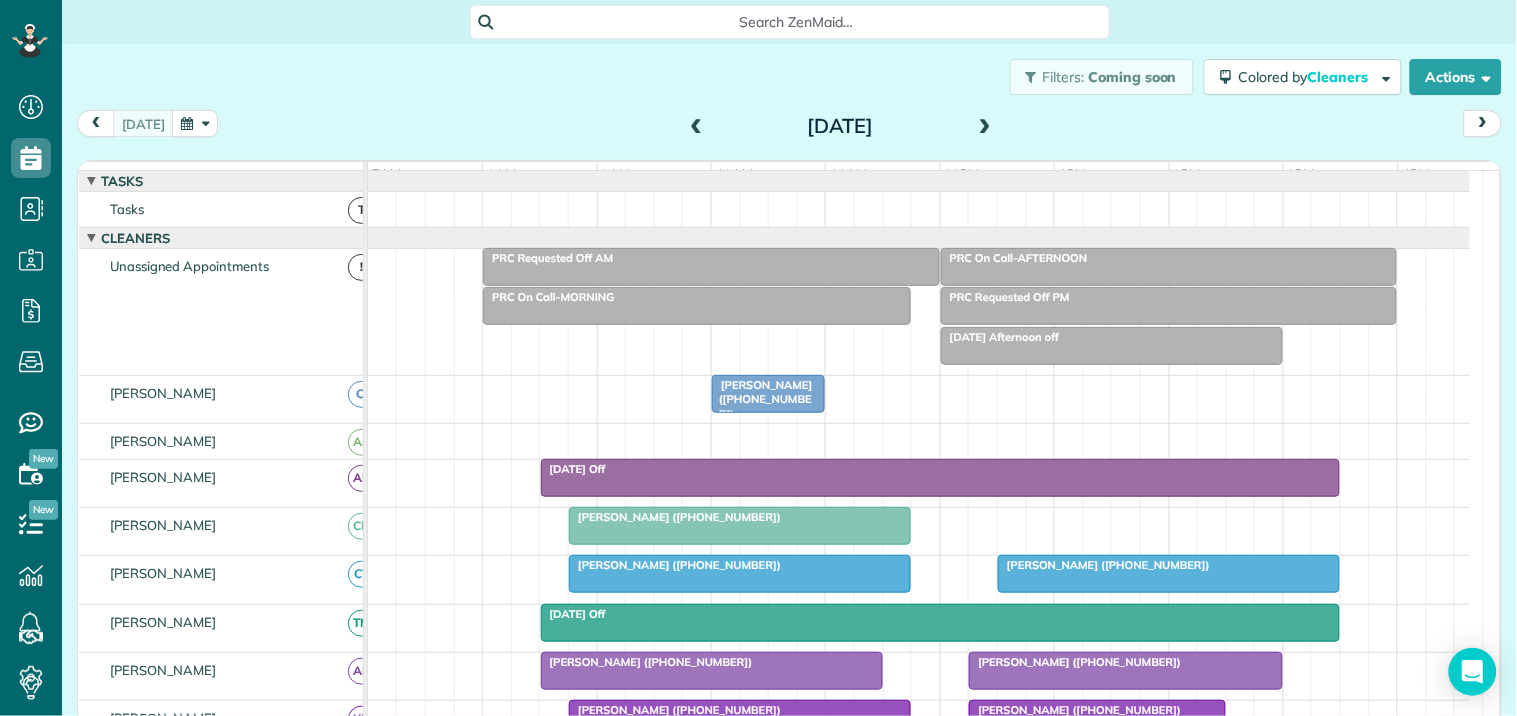 click at bounding box center [985, 127] 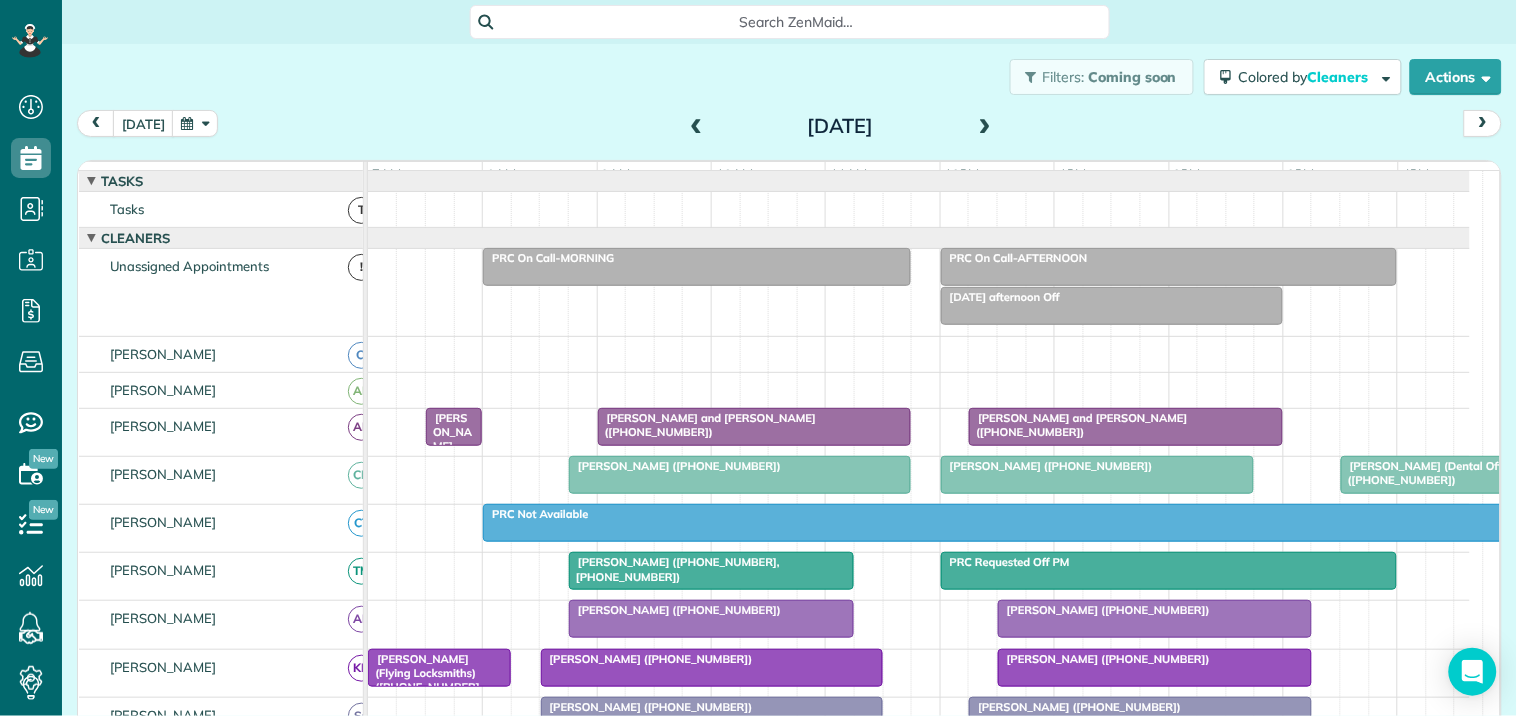 click at bounding box center [985, 127] 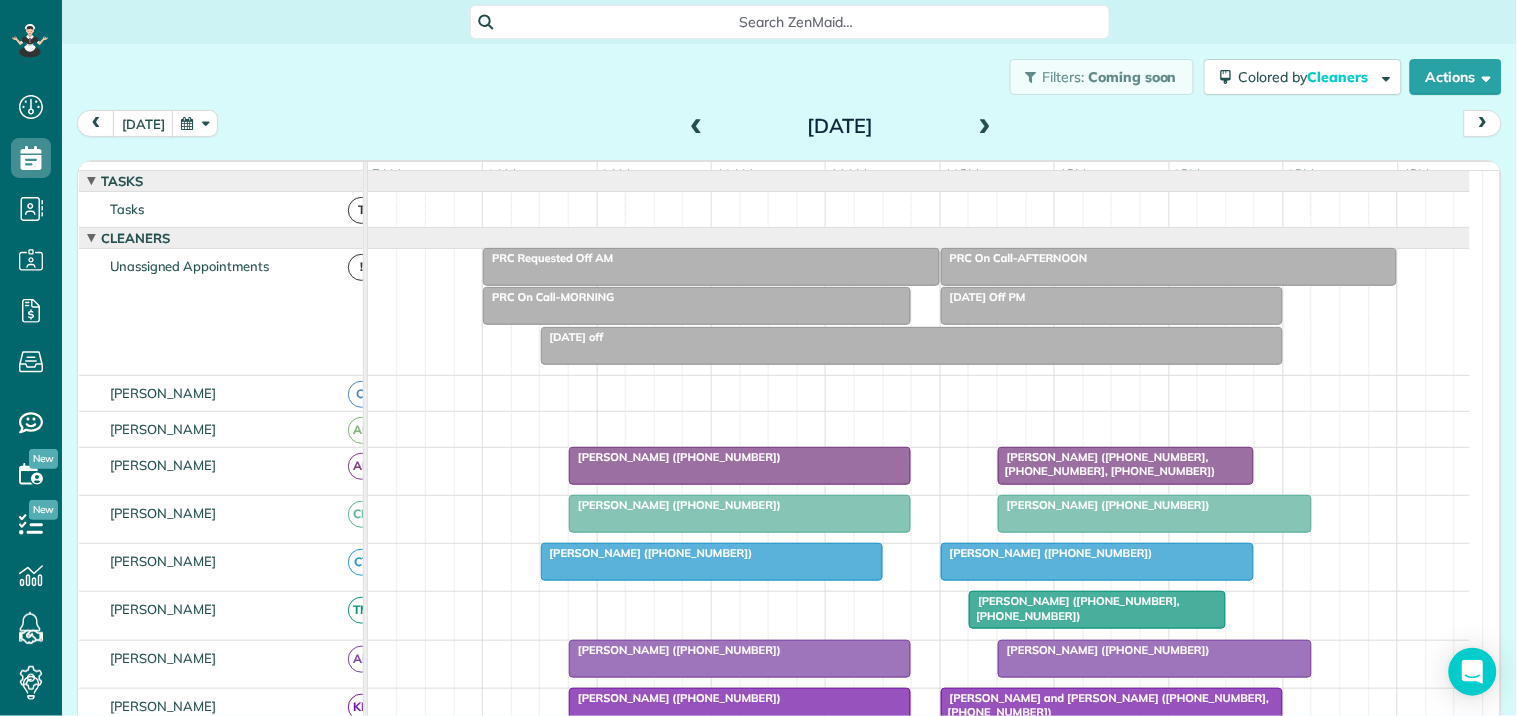 scroll, scrollTop: 211, scrollLeft: 0, axis: vertical 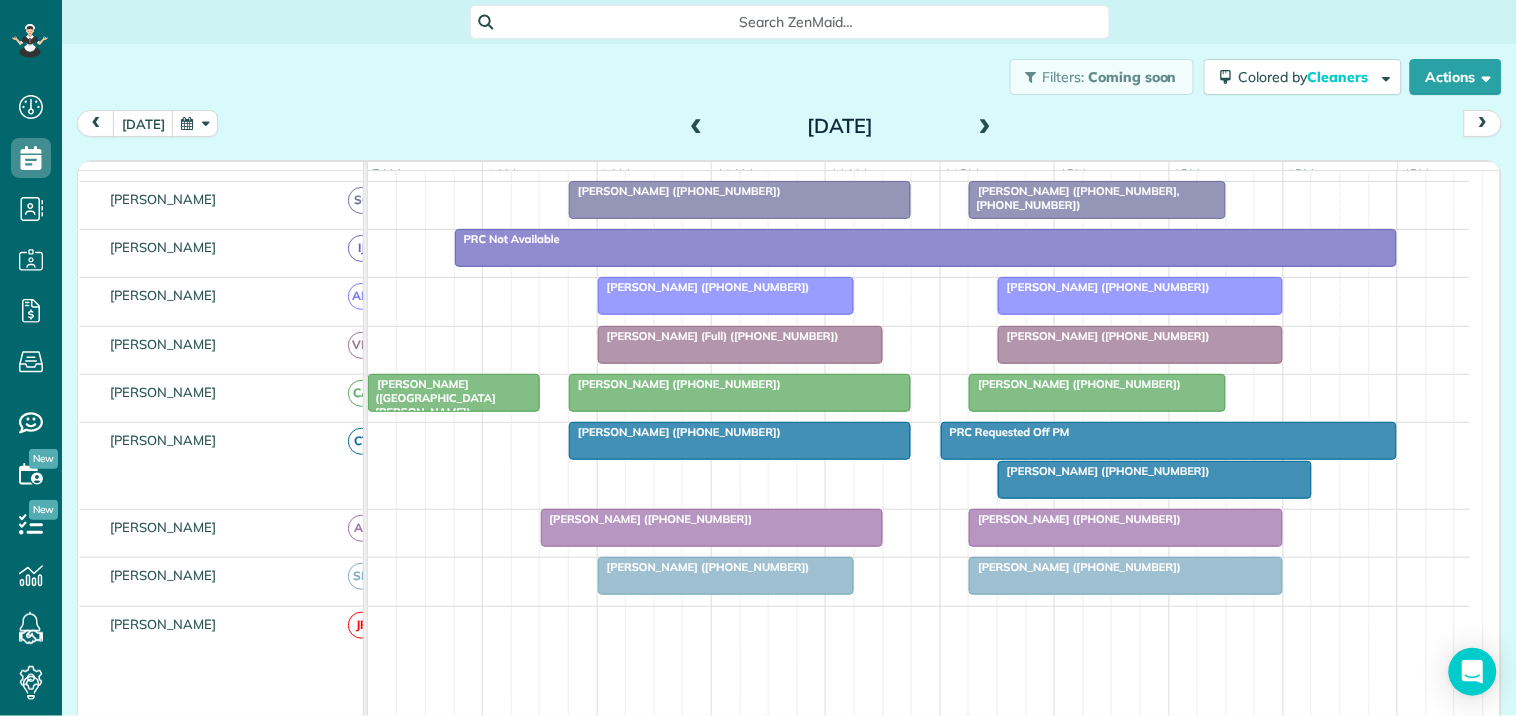 click at bounding box center (726, 576) 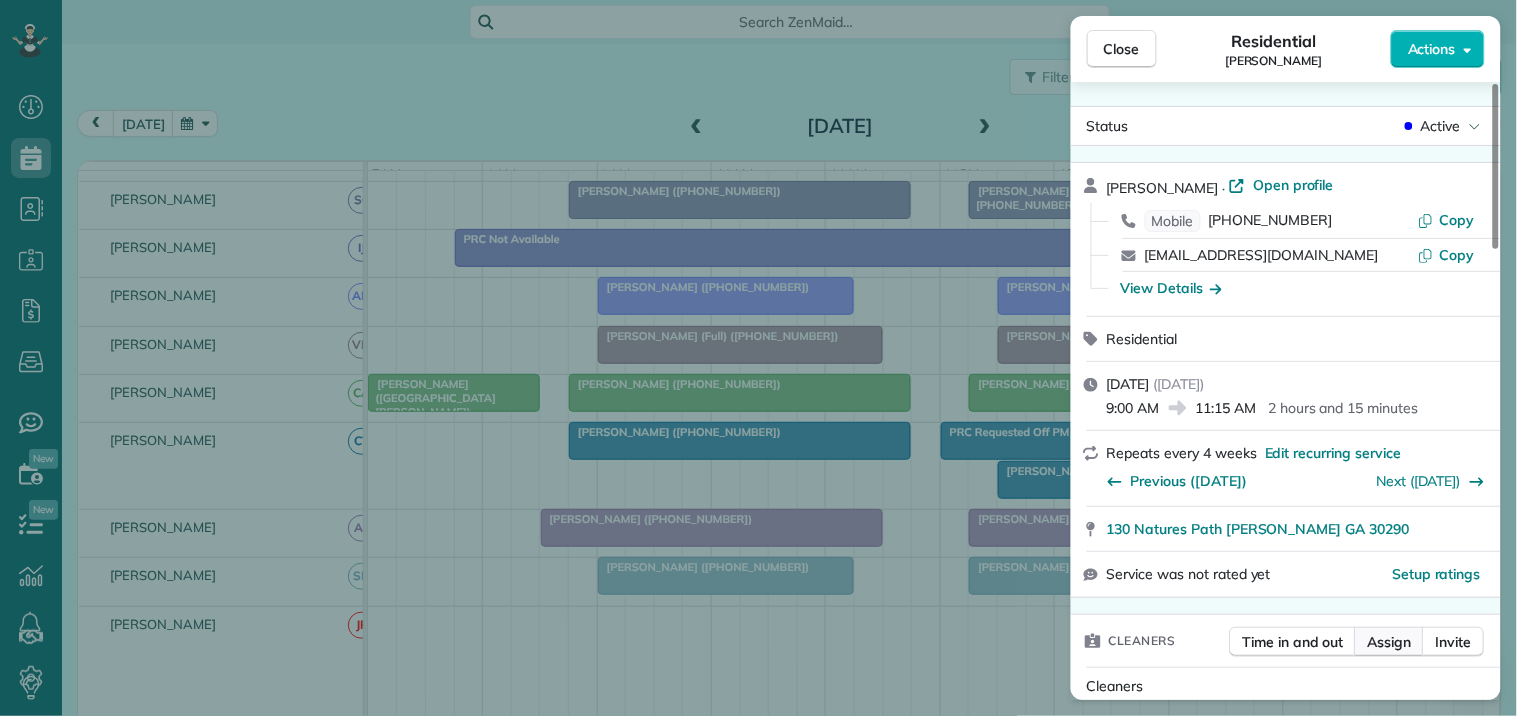 click on "Assign" at bounding box center (1390, 642) 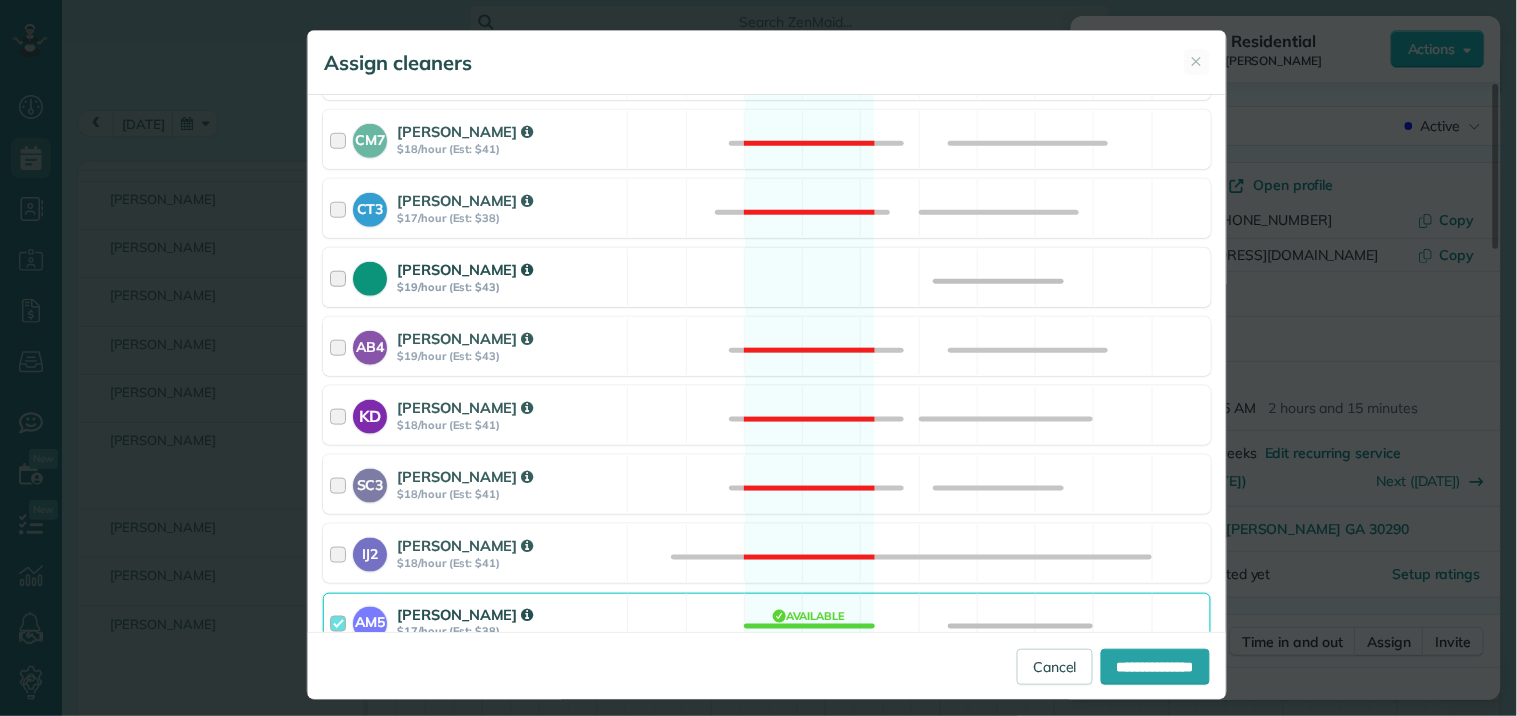 click on "Tamara Mitchell
$19/hour (Est: $43)
Available" at bounding box center [767, 277] 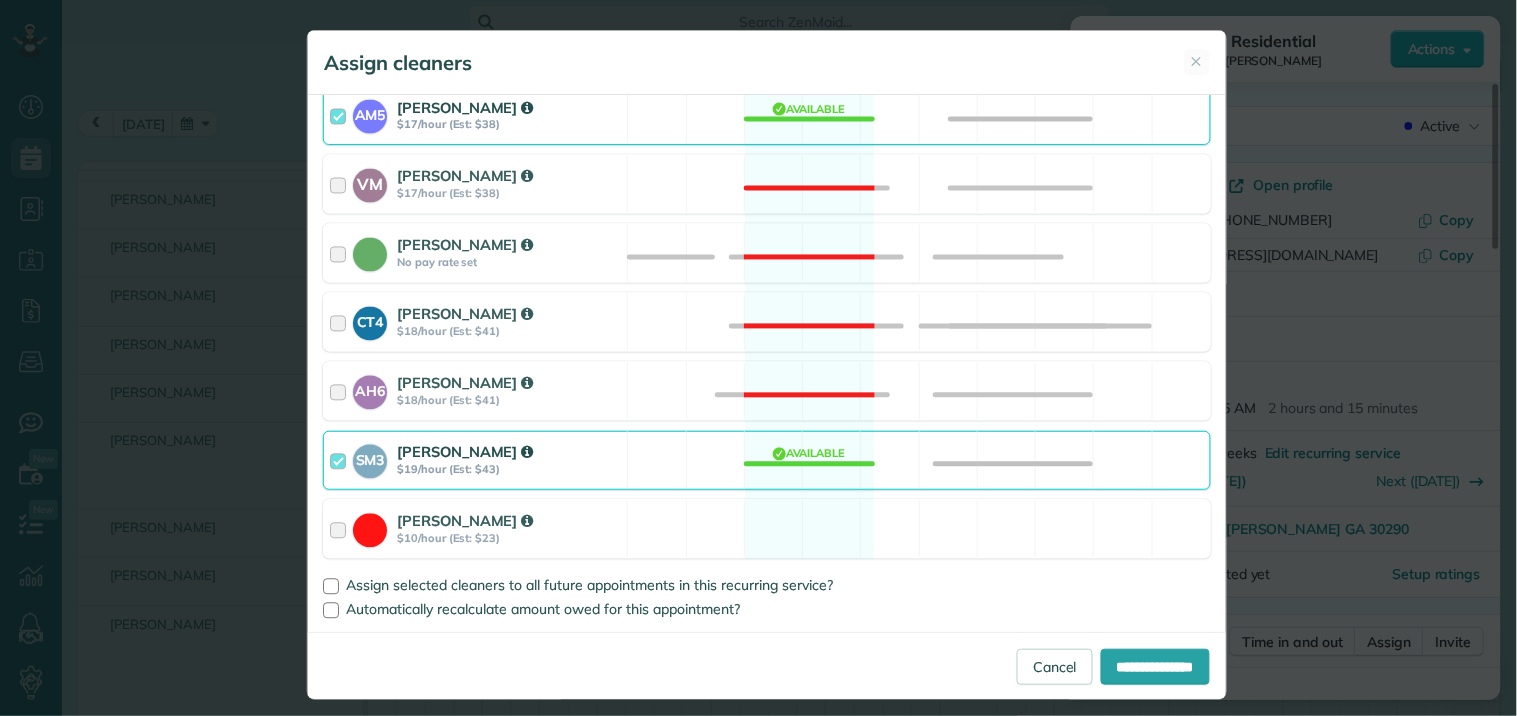 click on "SM3
Shae Morris
$19/hour (Est: $43)
Available" at bounding box center (767, 460) 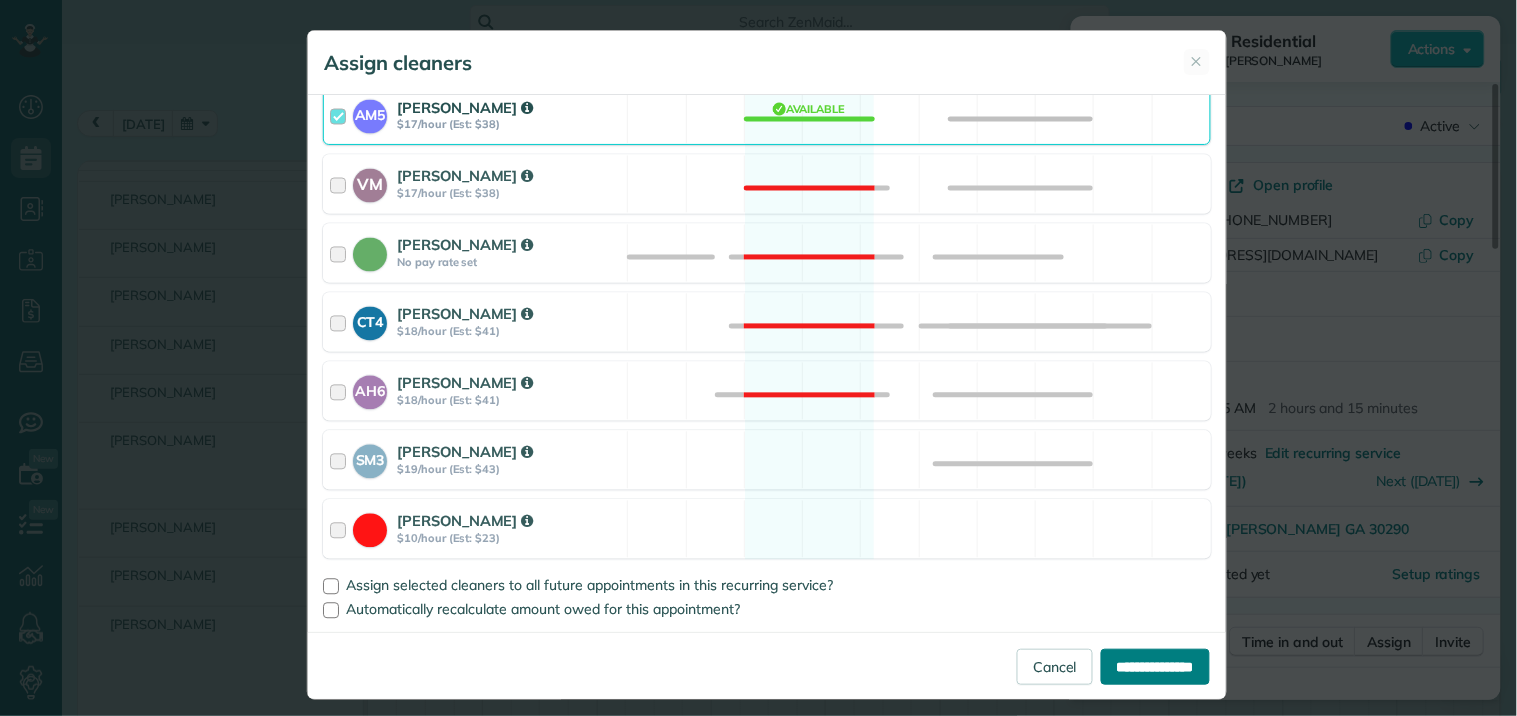 click on "**********" at bounding box center [1155, 667] 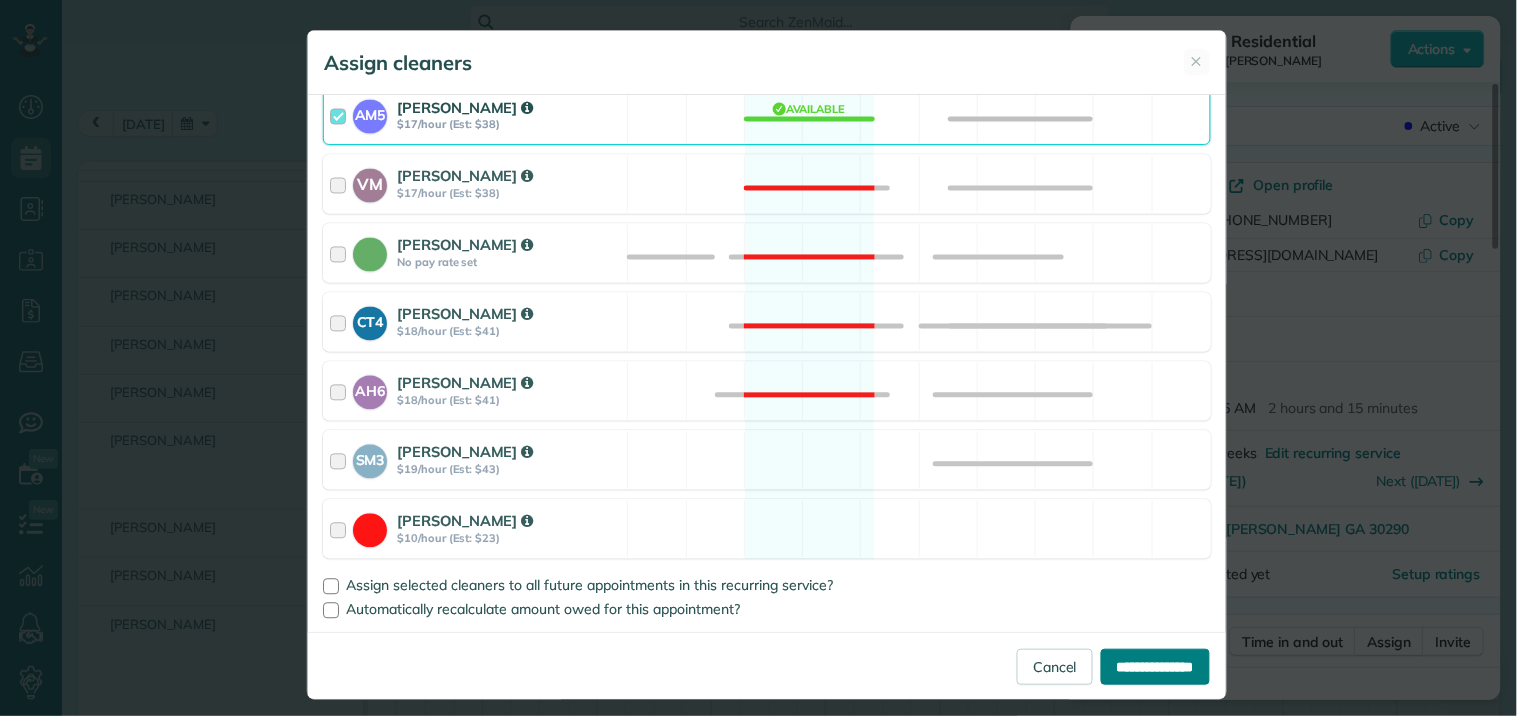 type on "**********" 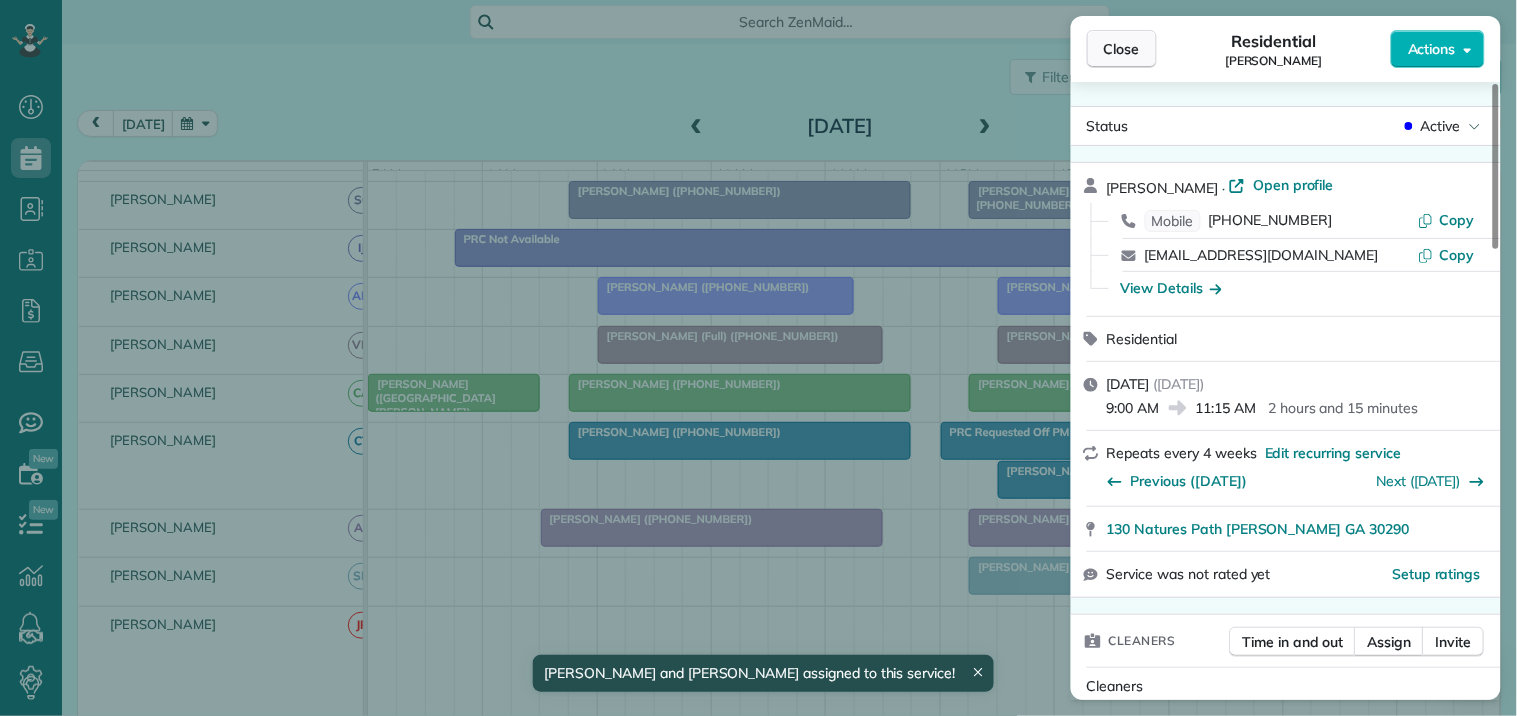 click on "Close" at bounding box center [1122, 49] 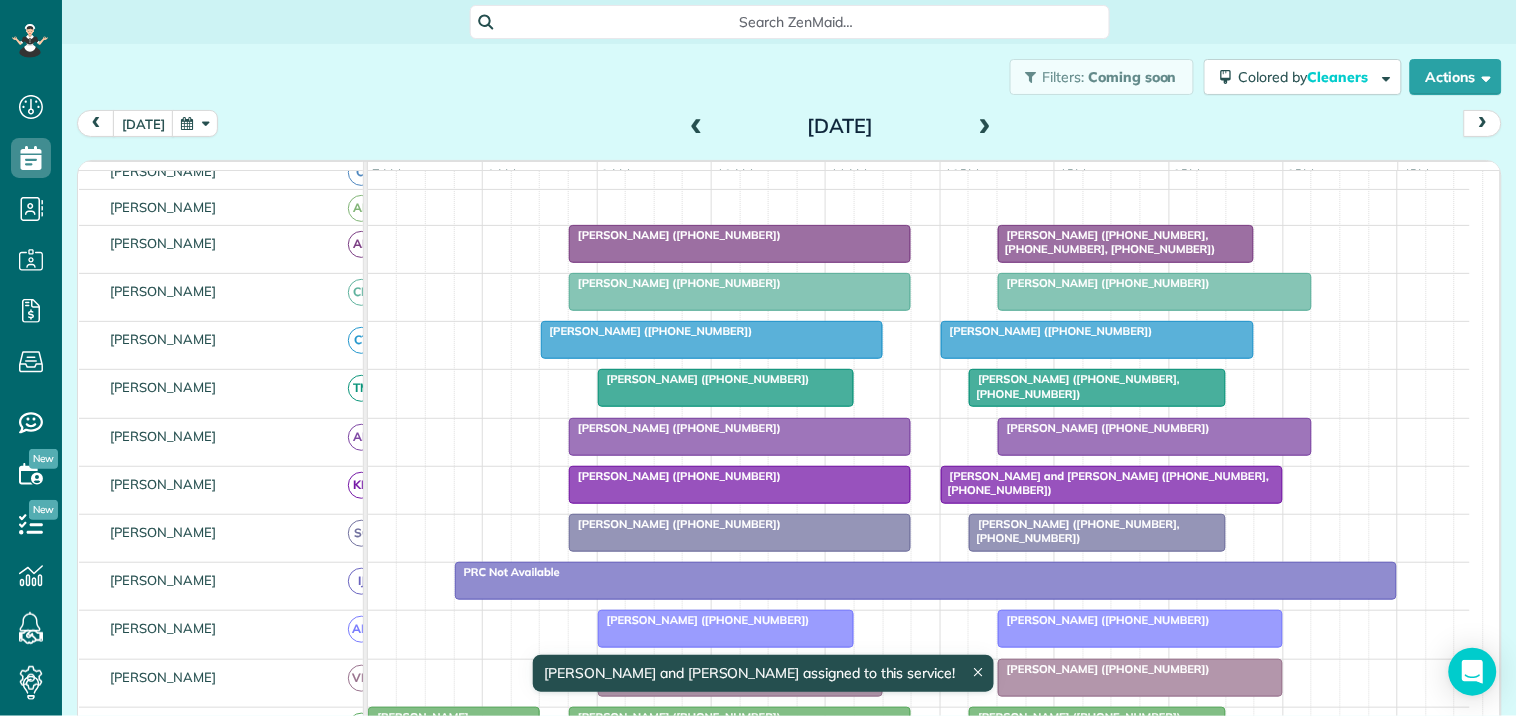 click on "[PERSON_NAME] ([PHONE_NUMBER])" at bounding box center (675, 283) 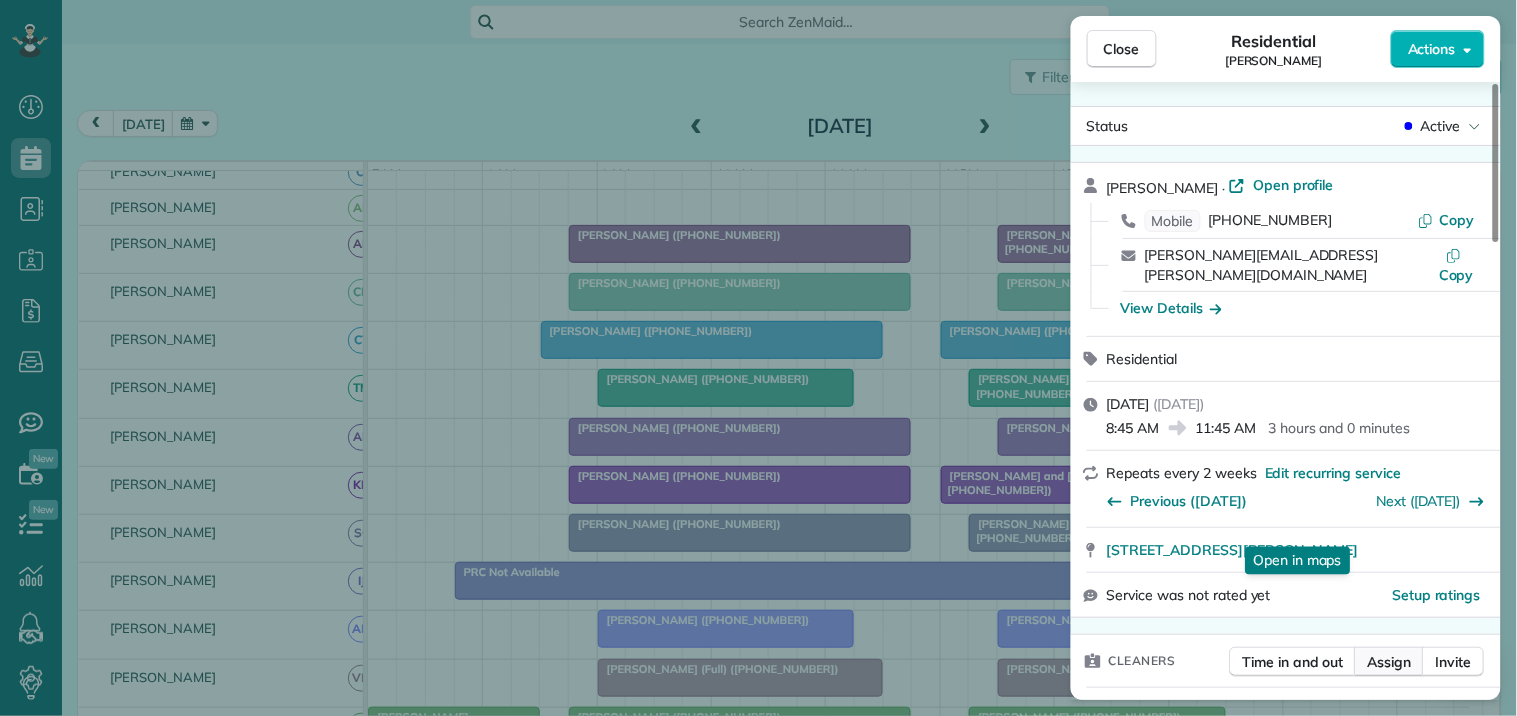 click on "Assign" at bounding box center (1390, 662) 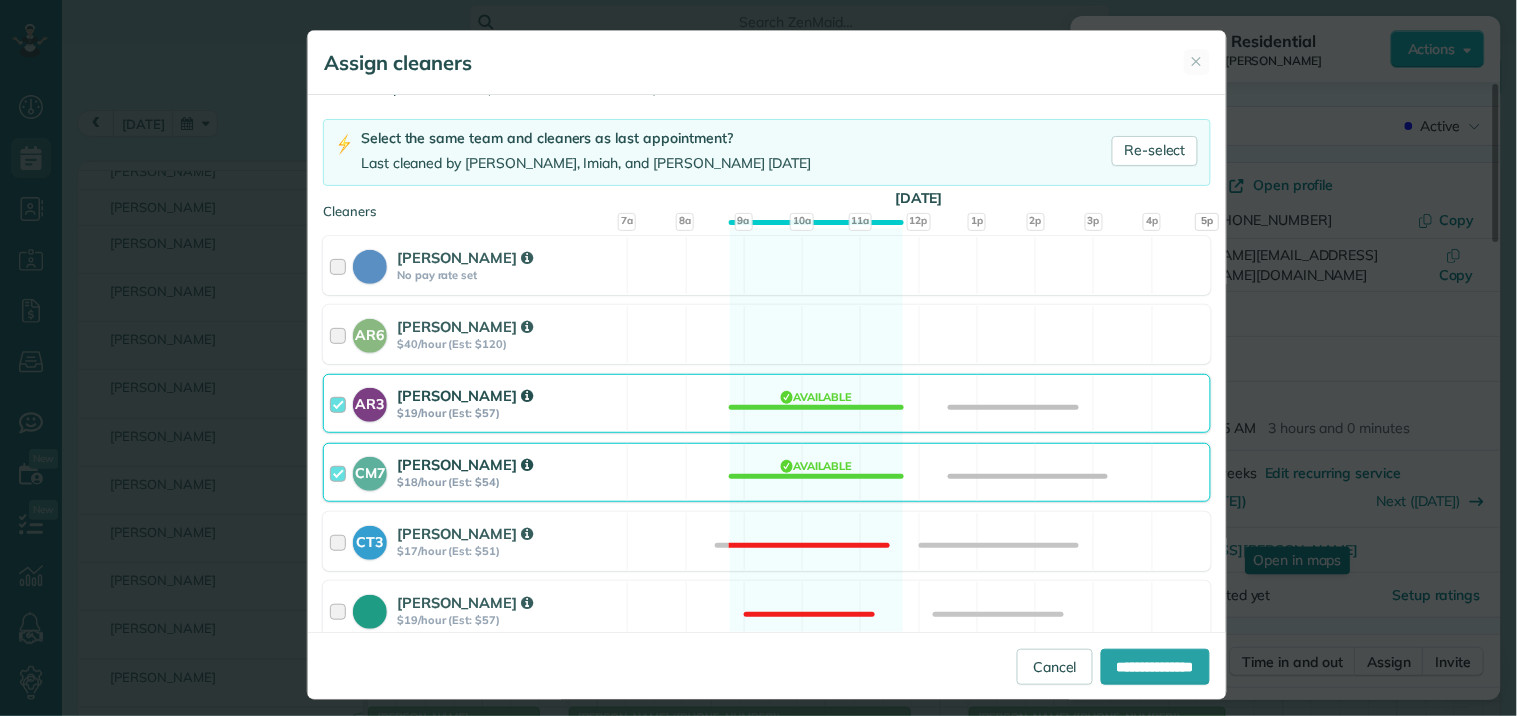 click on "CM7
Caitlin Miller
$18/hour (Est: $54)
Available" at bounding box center [767, 472] 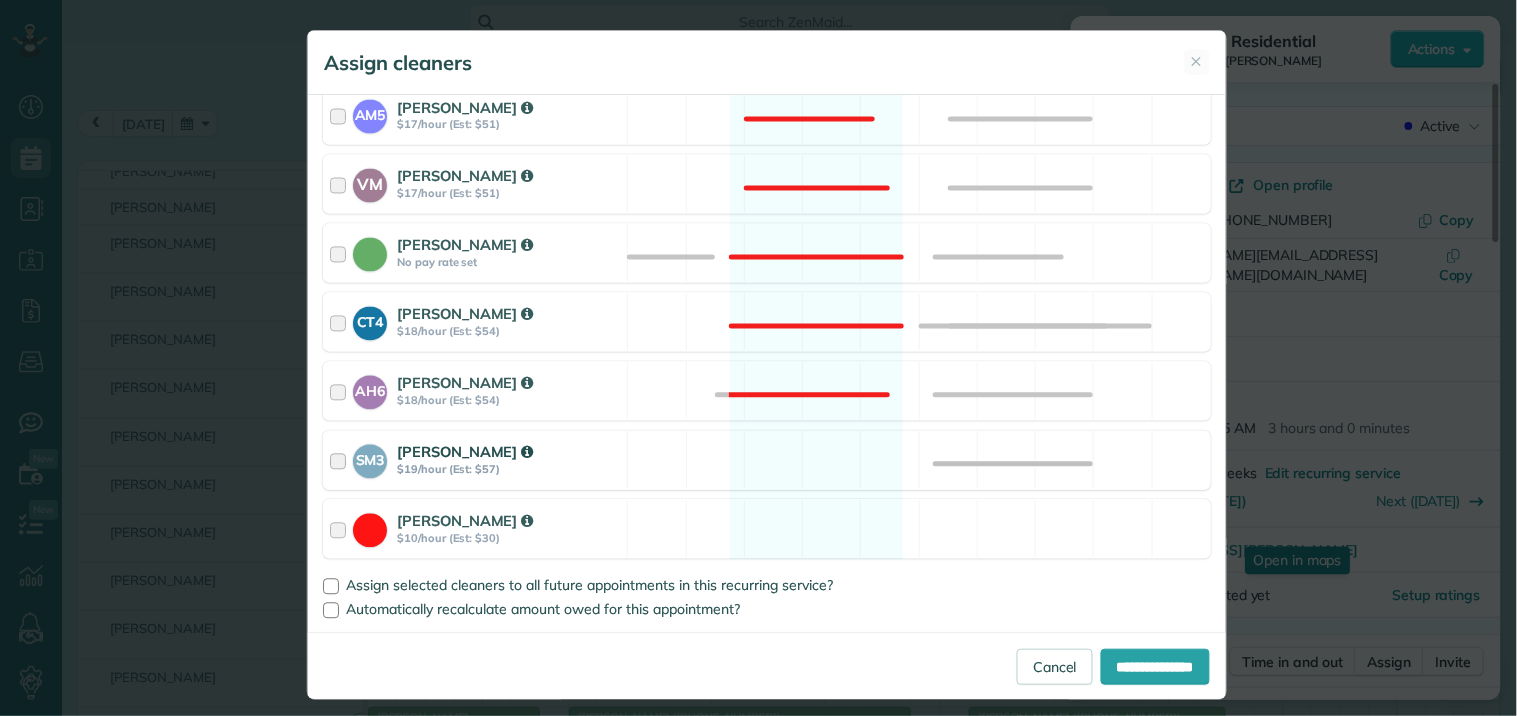 click on "SM3
Shae Morris
$19/hour (Est: $57)
Available" at bounding box center [767, 460] 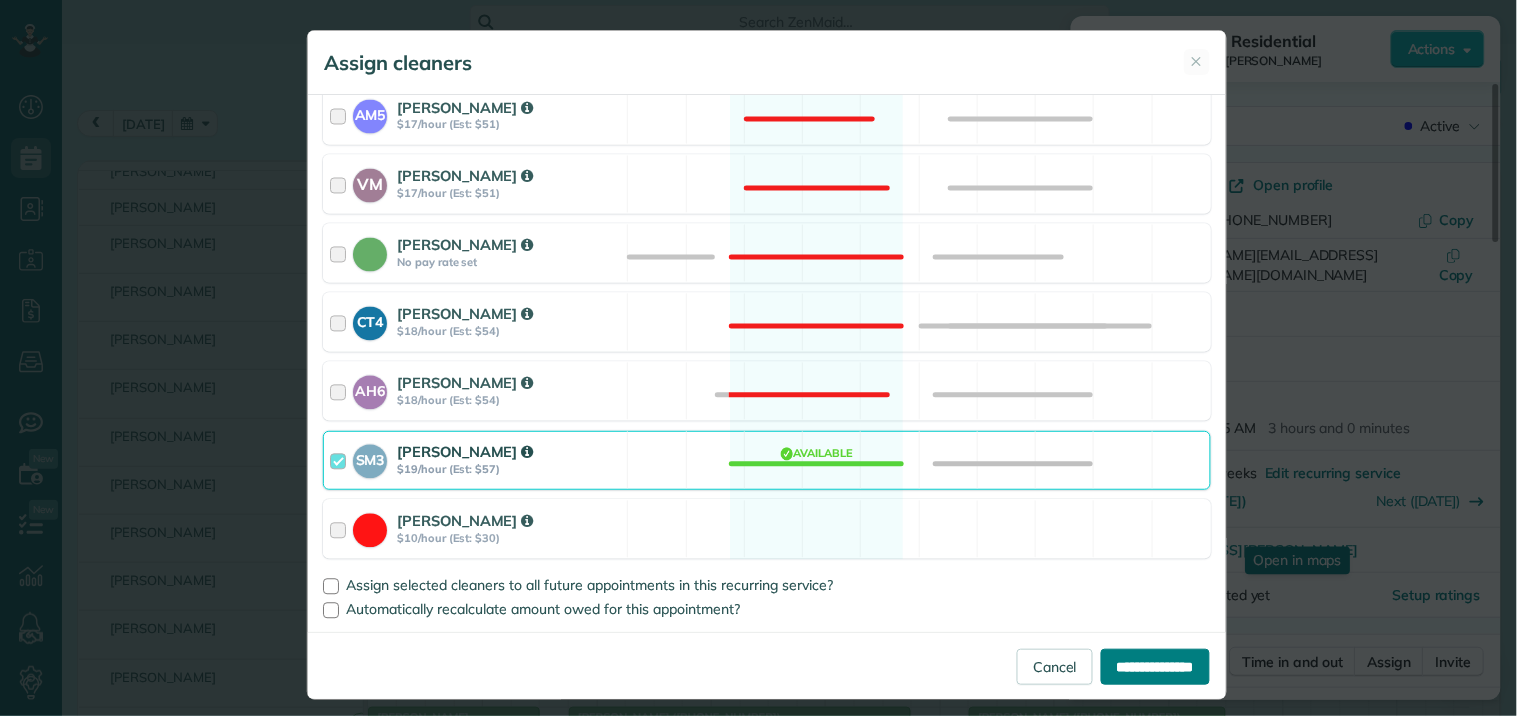 click on "**********" at bounding box center [1155, 667] 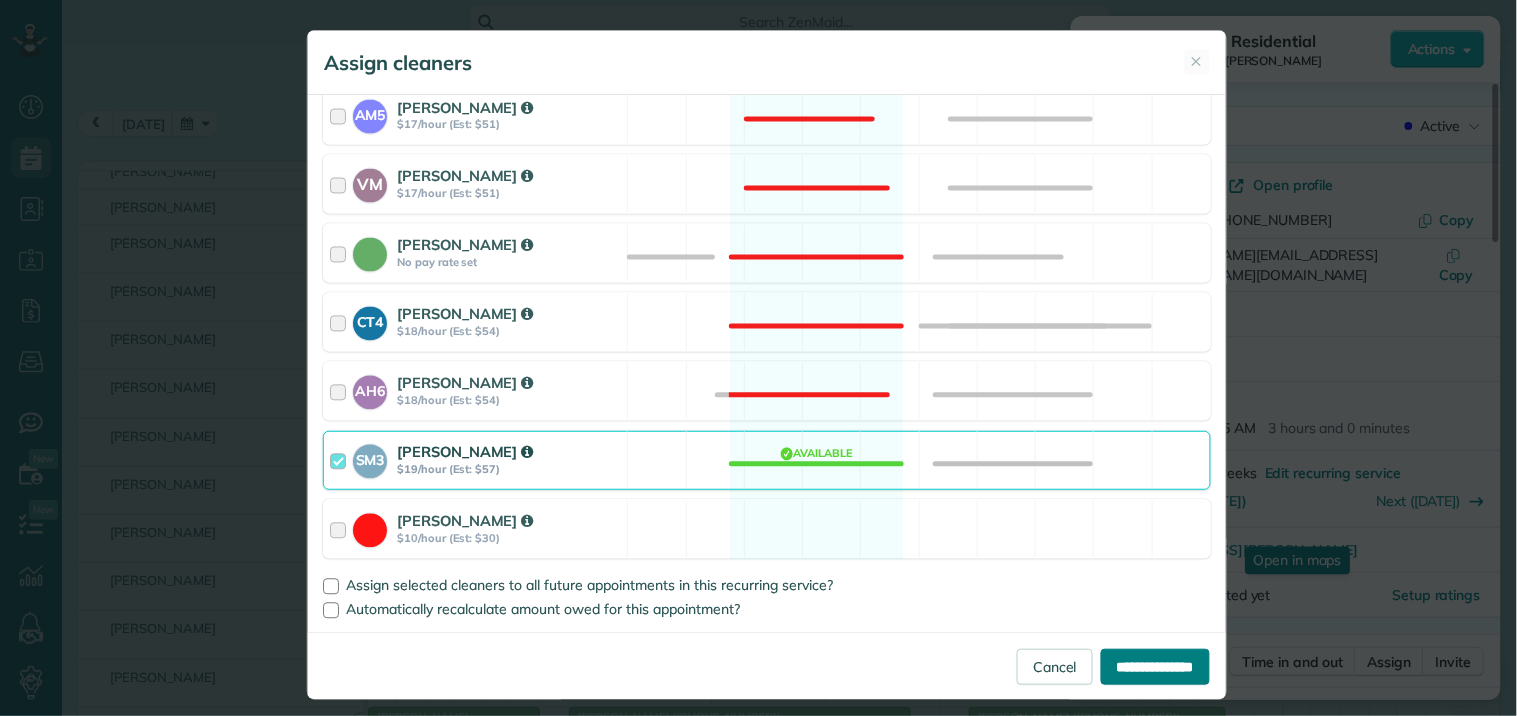 type on "**********" 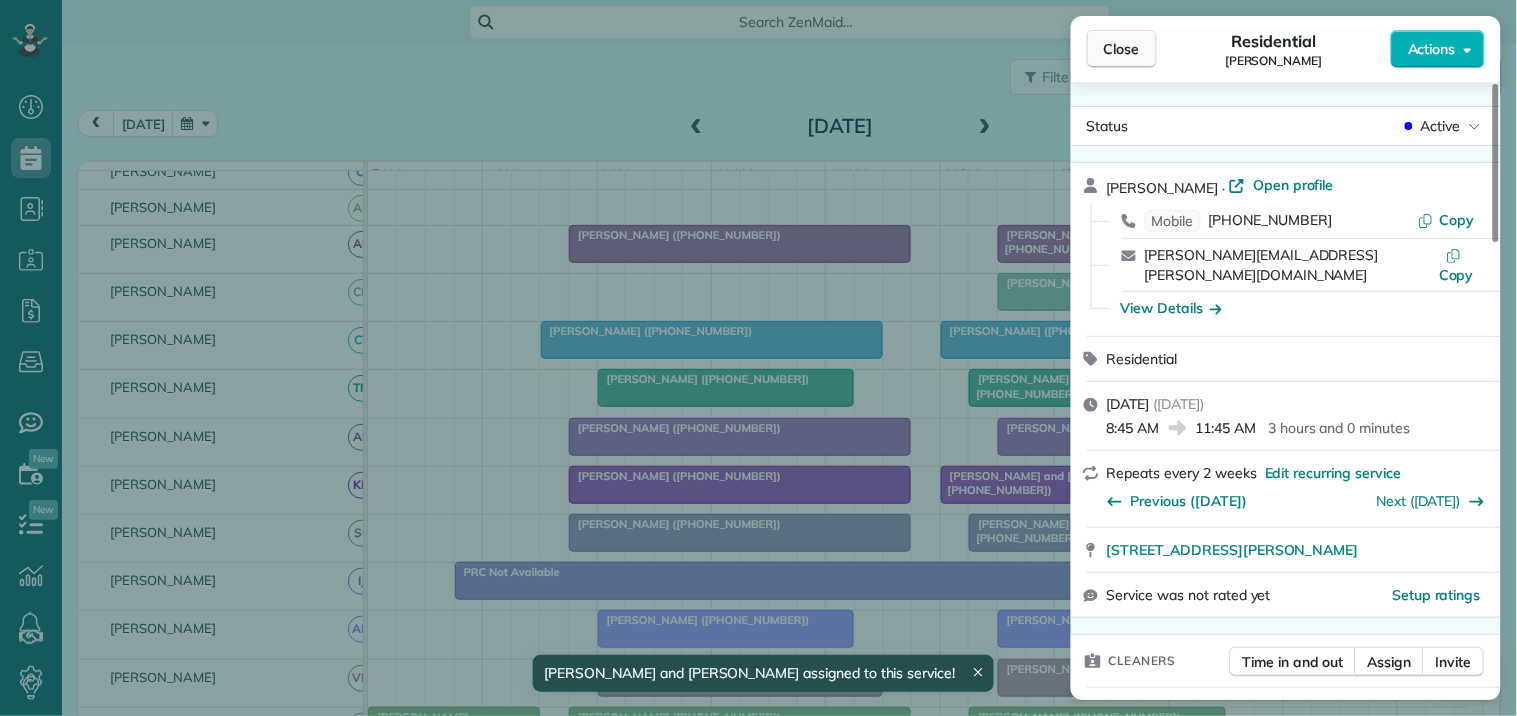 click on "Close" at bounding box center (1122, 49) 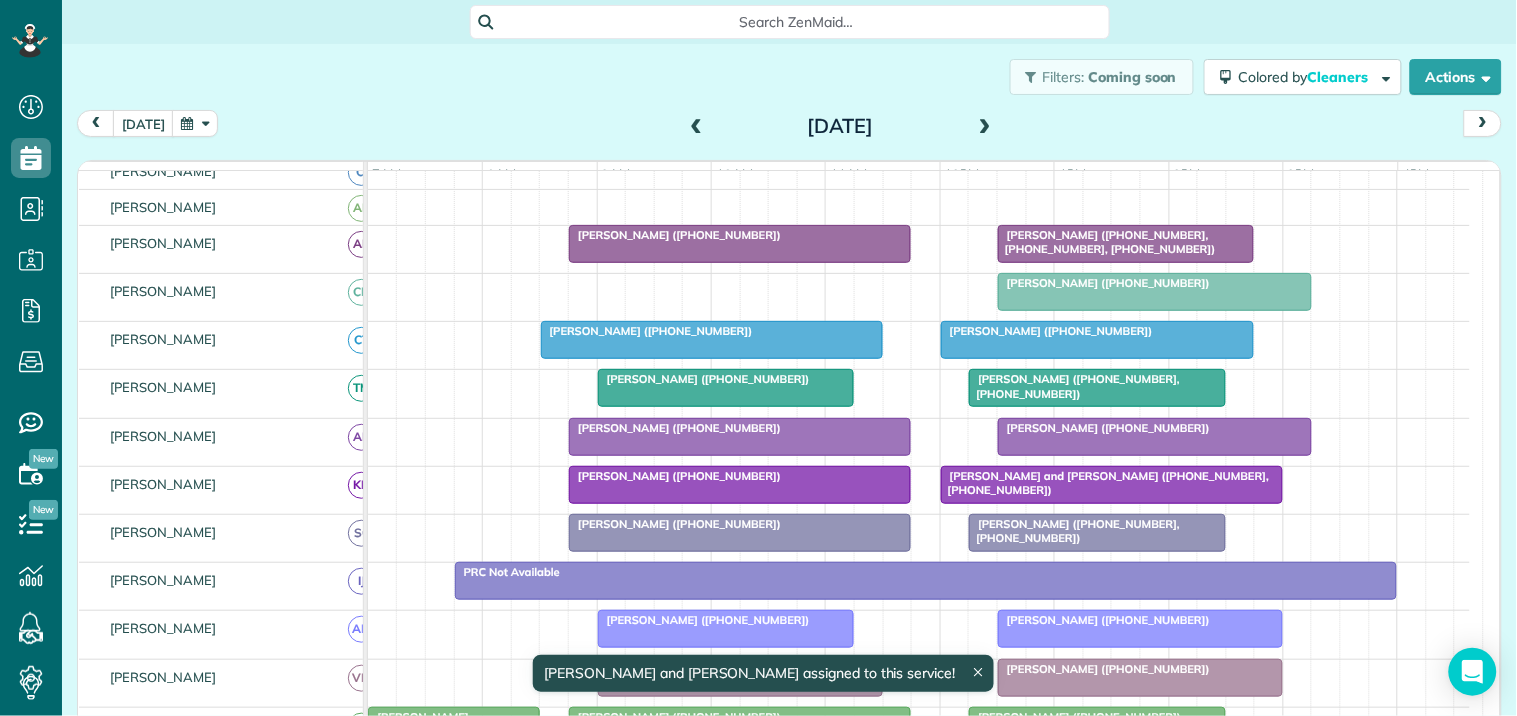 click on "Search ZenMaid…" at bounding box center (797, 22) 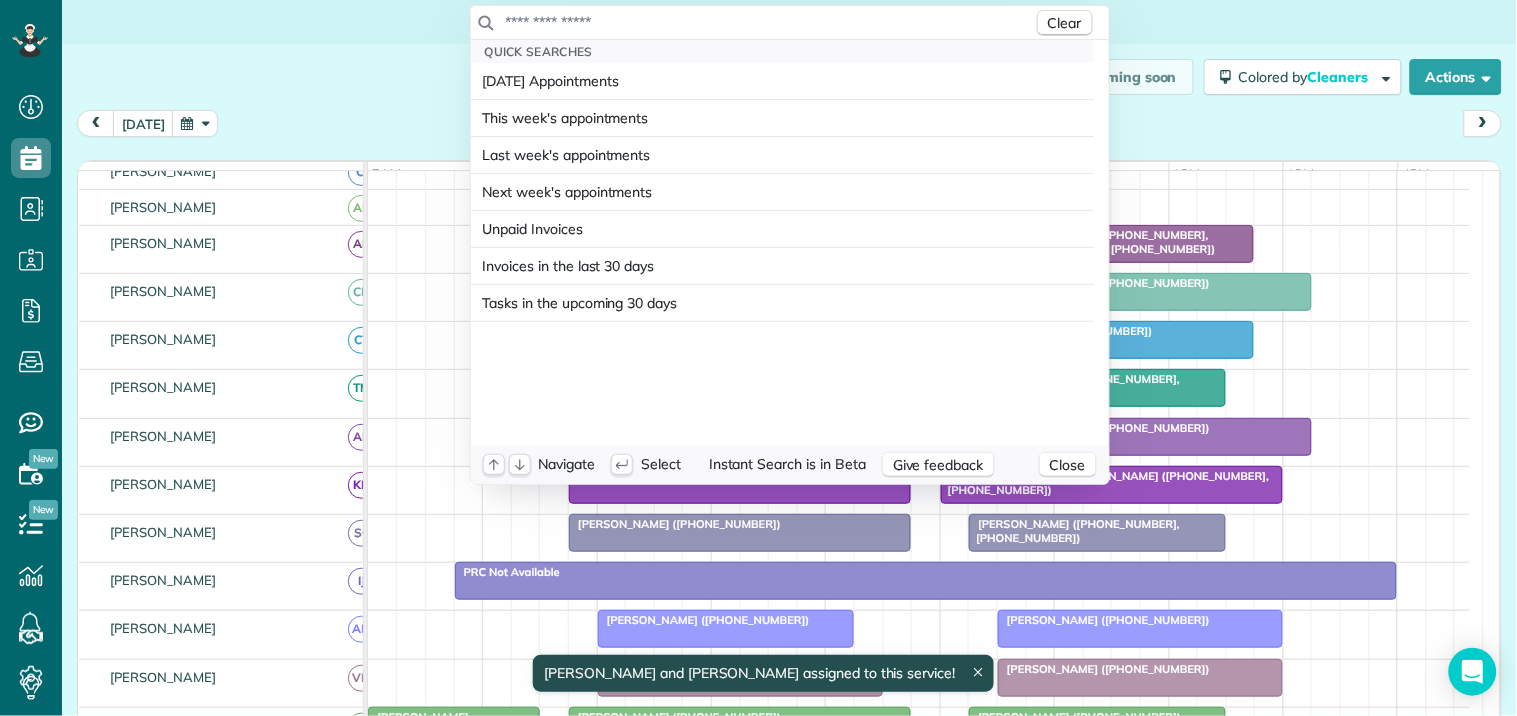 click at bounding box center [769, 22] 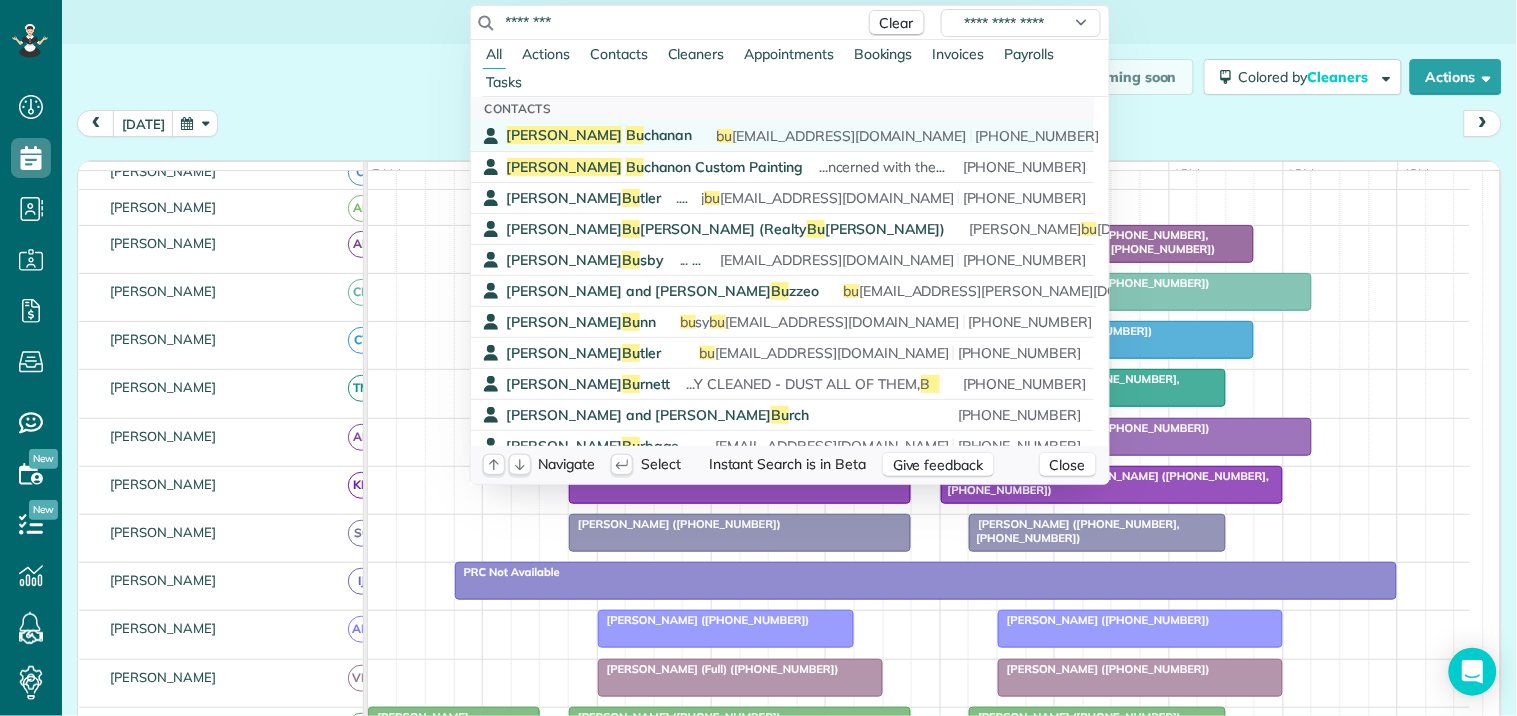 type on "********" 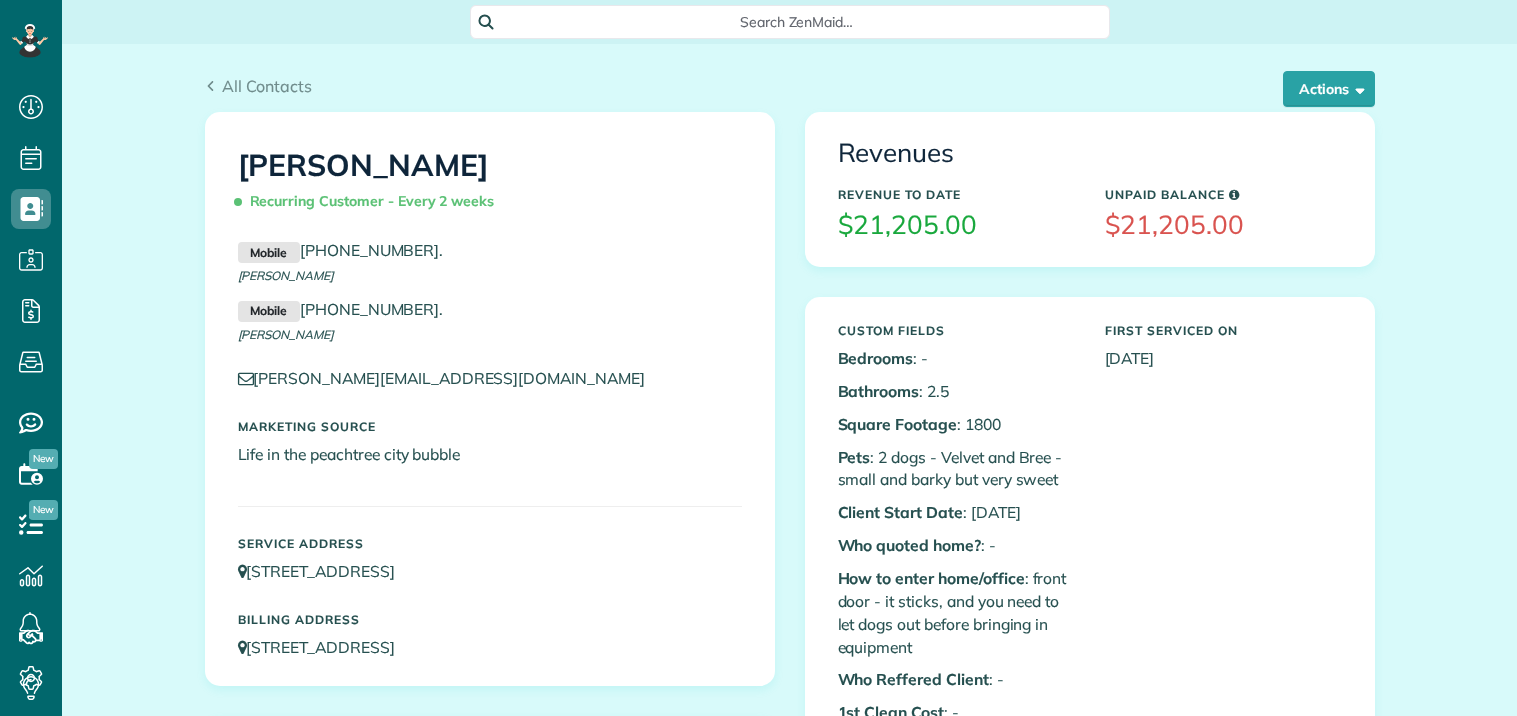 scroll, scrollTop: 0, scrollLeft: 0, axis: both 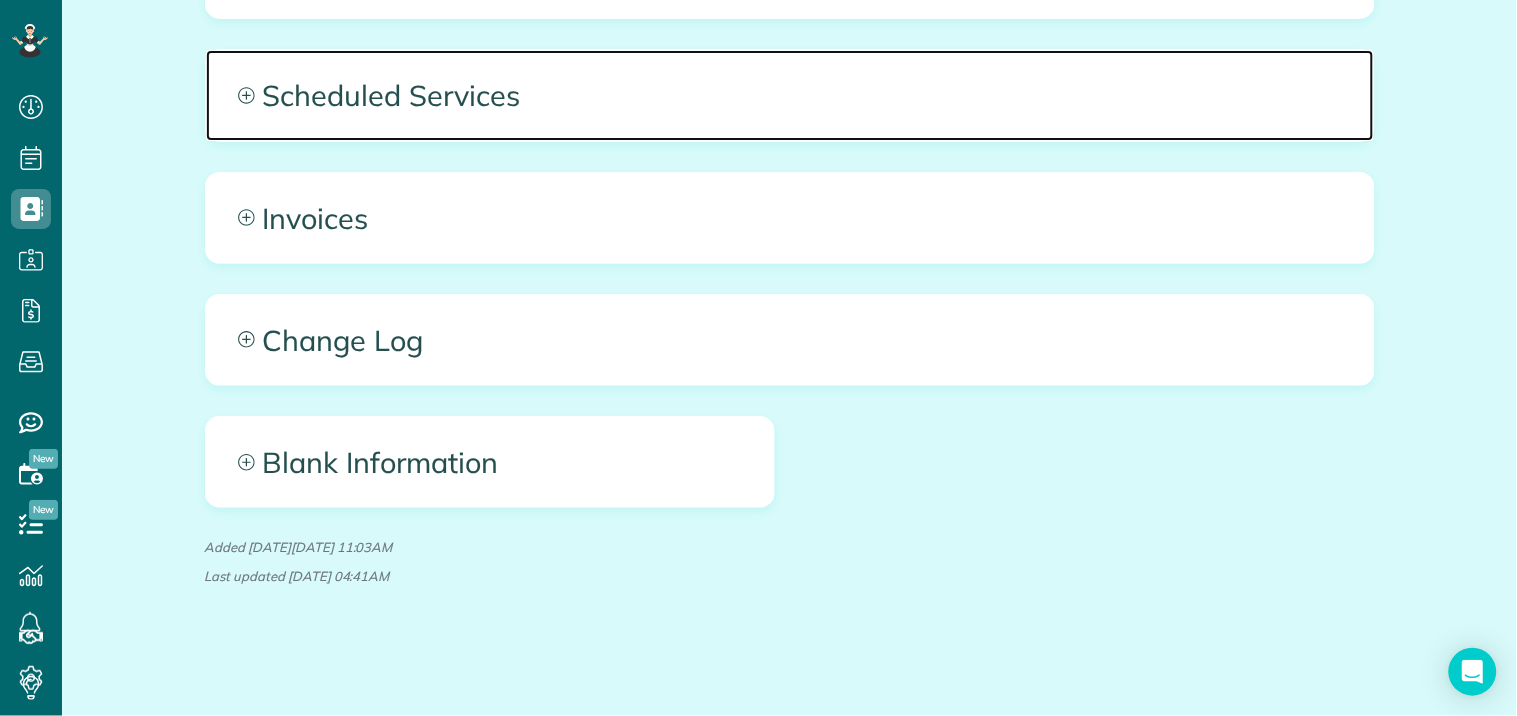 click 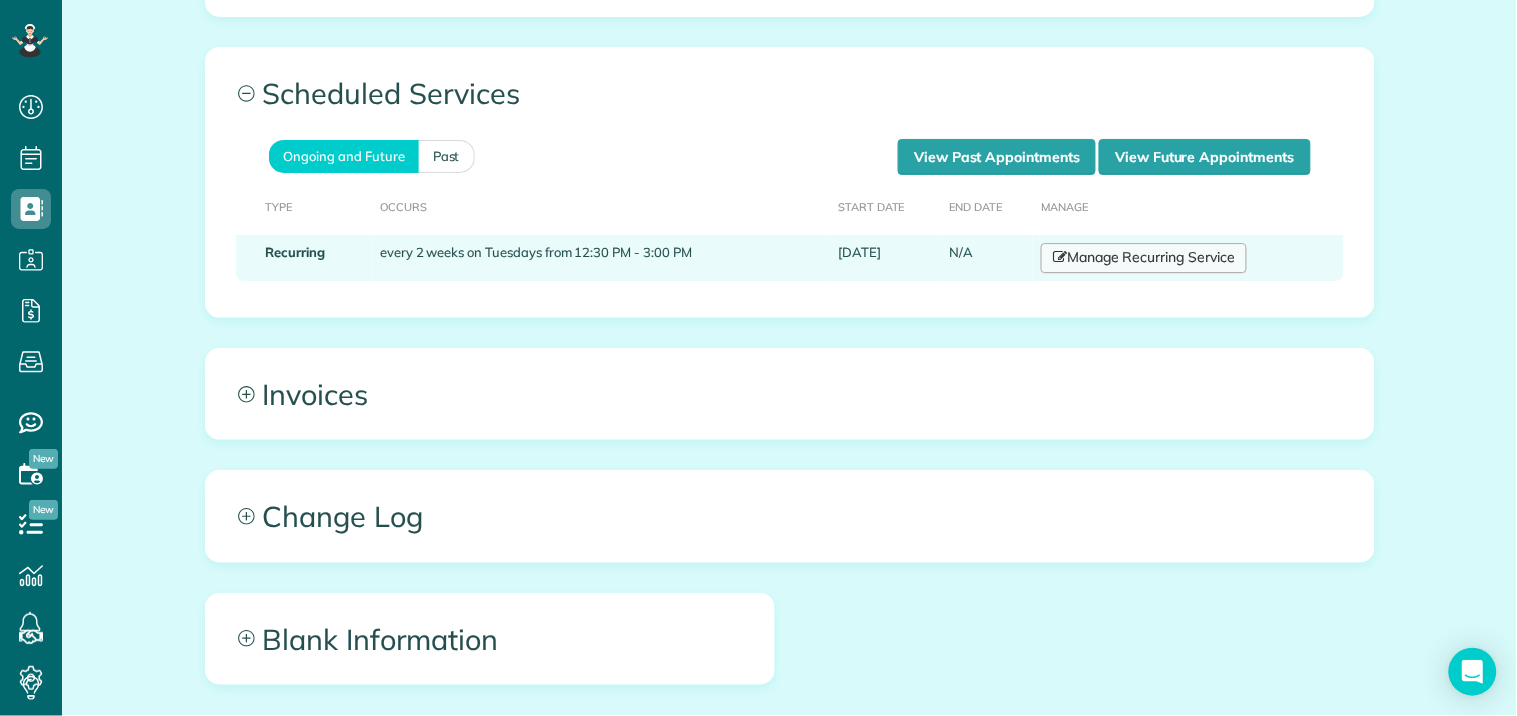 click on "Manage Recurring Service" at bounding box center [1144, 258] 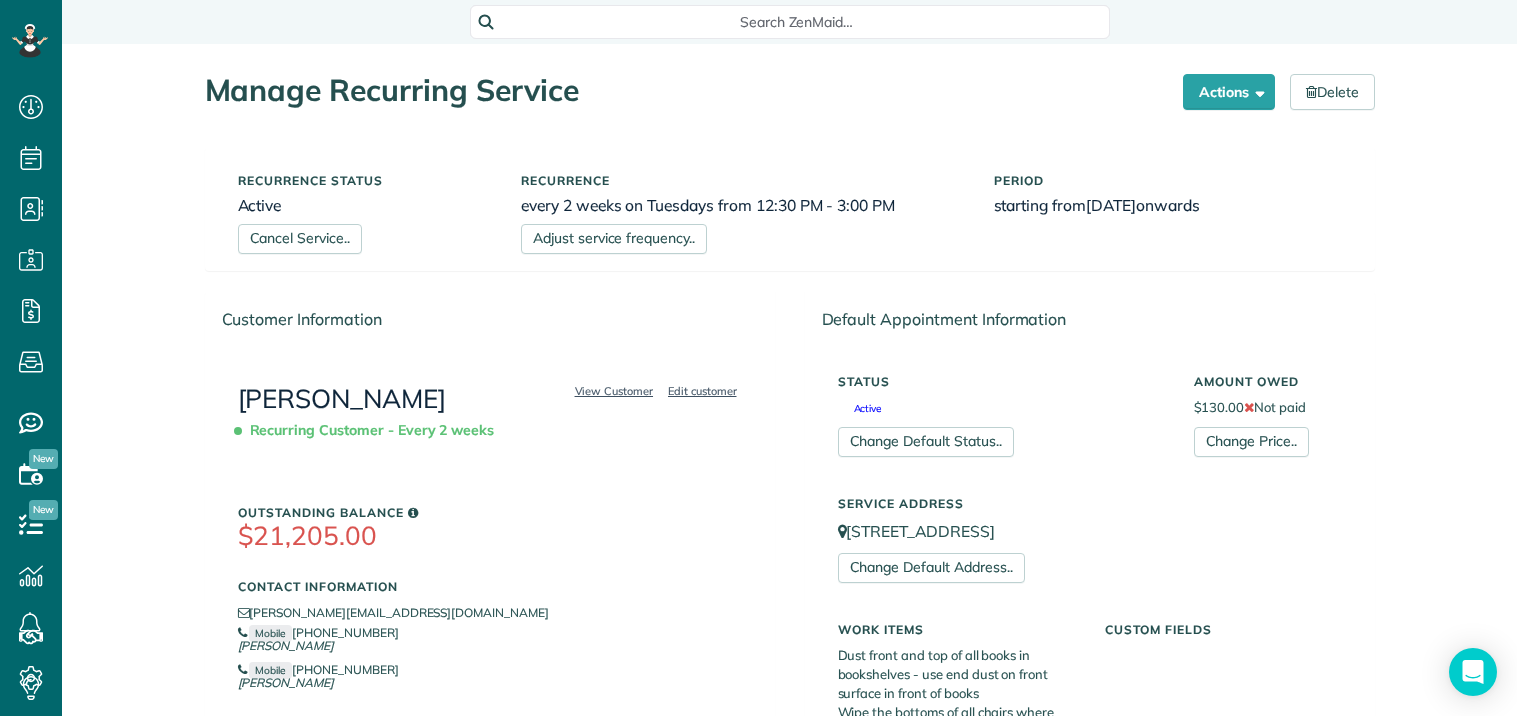 scroll, scrollTop: 0, scrollLeft: 0, axis: both 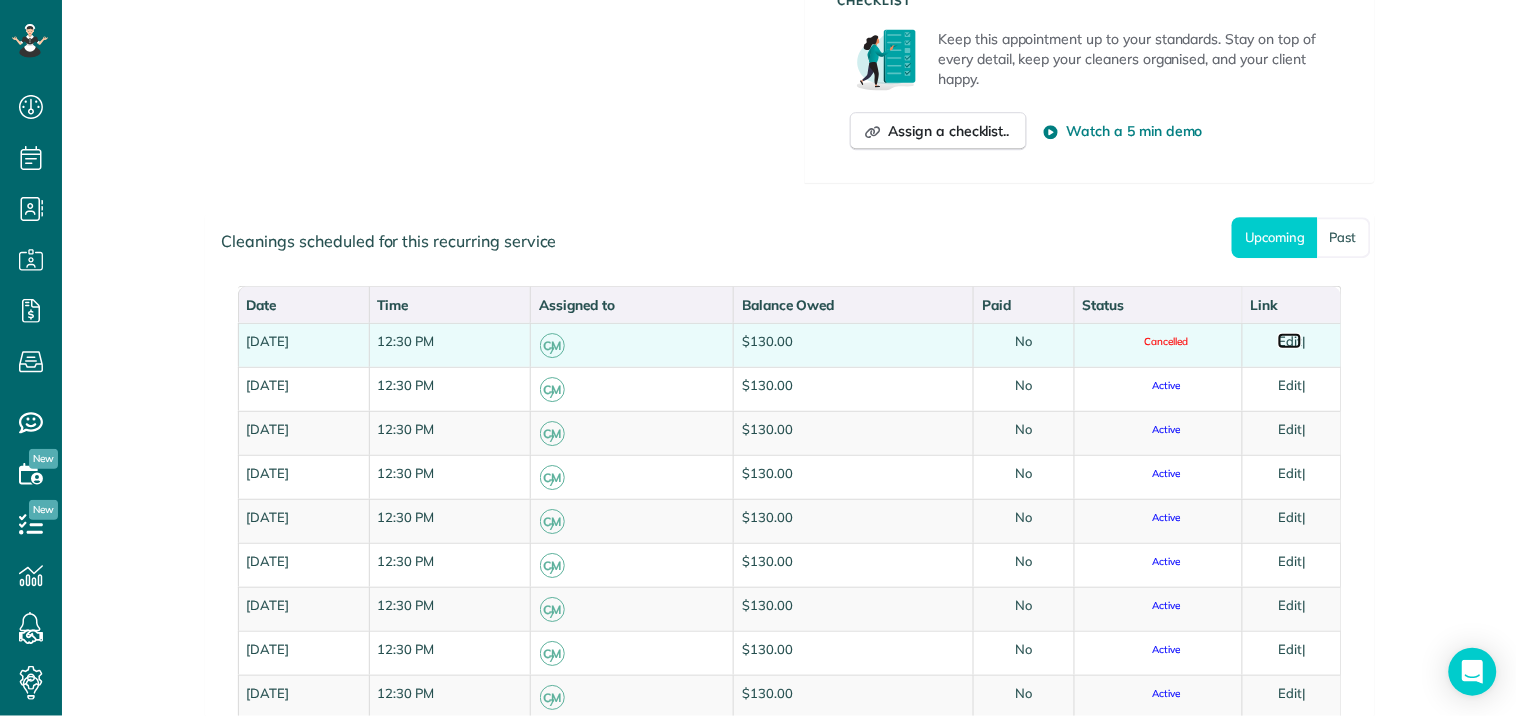 click on "Edit" at bounding box center (1290, 341) 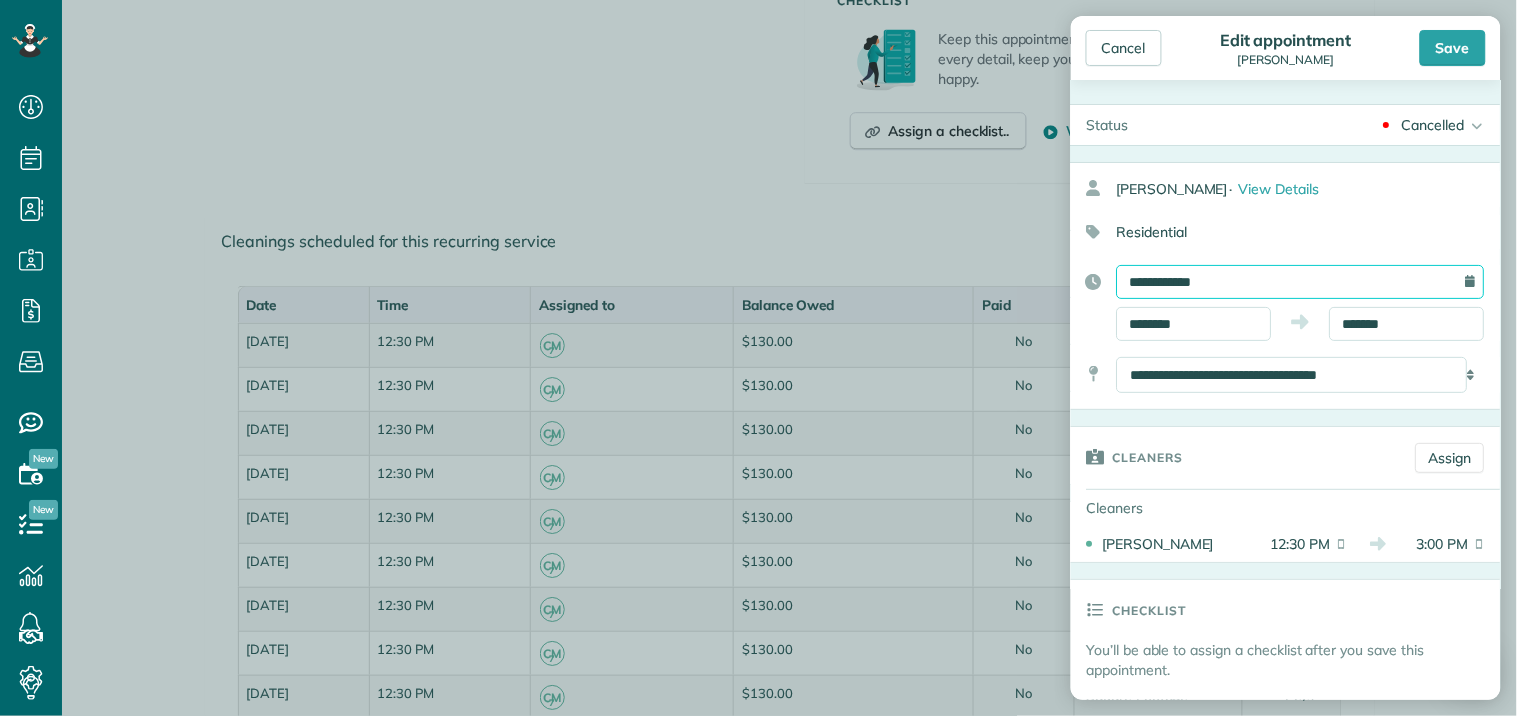 click on "**********" at bounding box center (1301, 282) 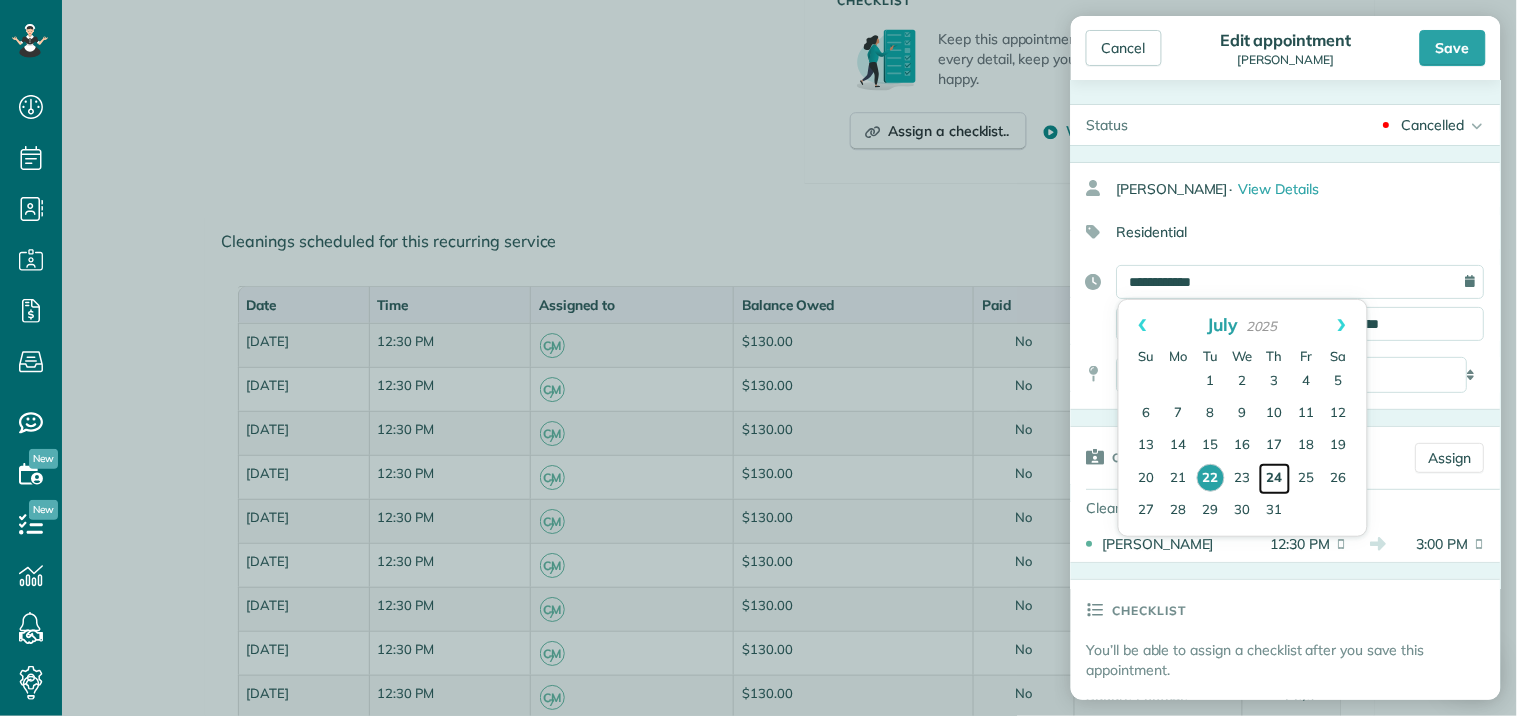 click on "24" at bounding box center (1275, 479) 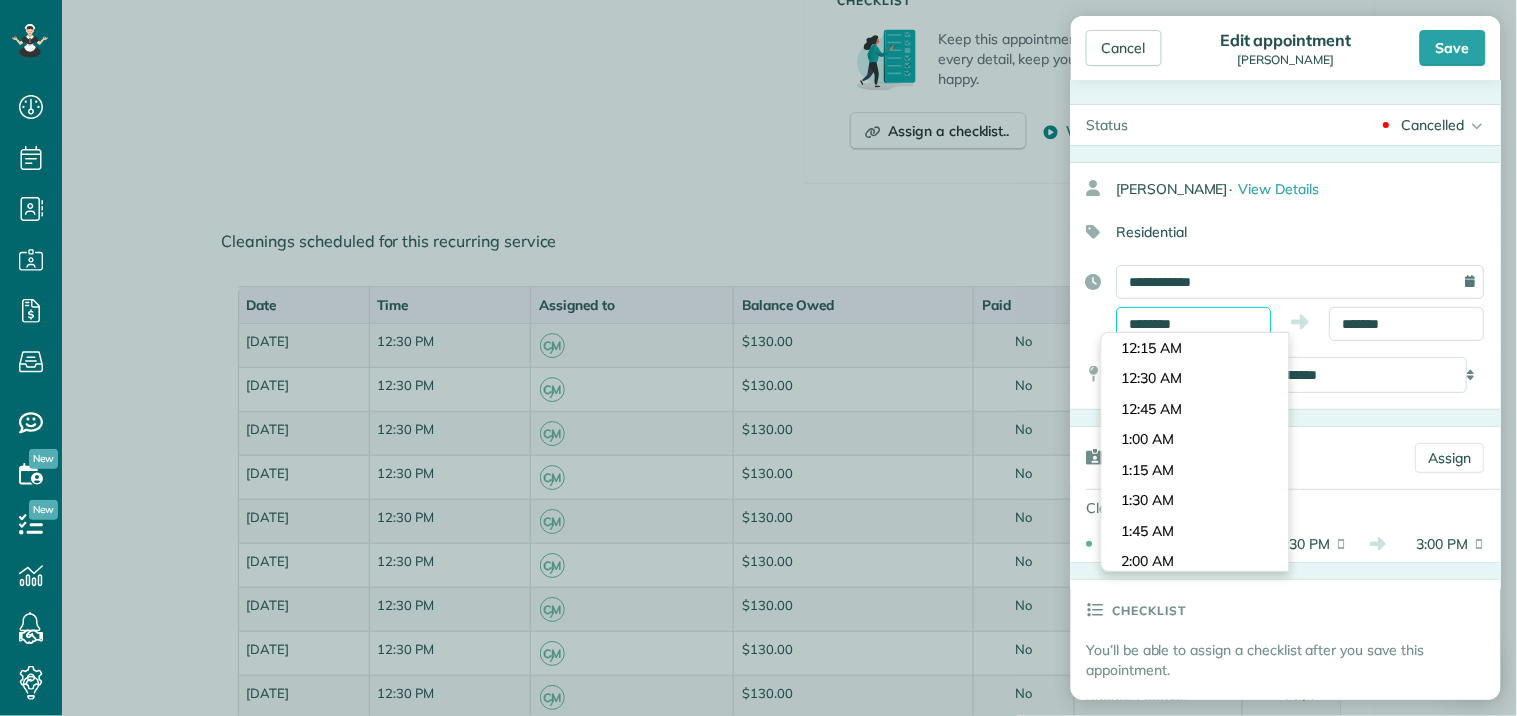 click on "********" at bounding box center [1194, 324] 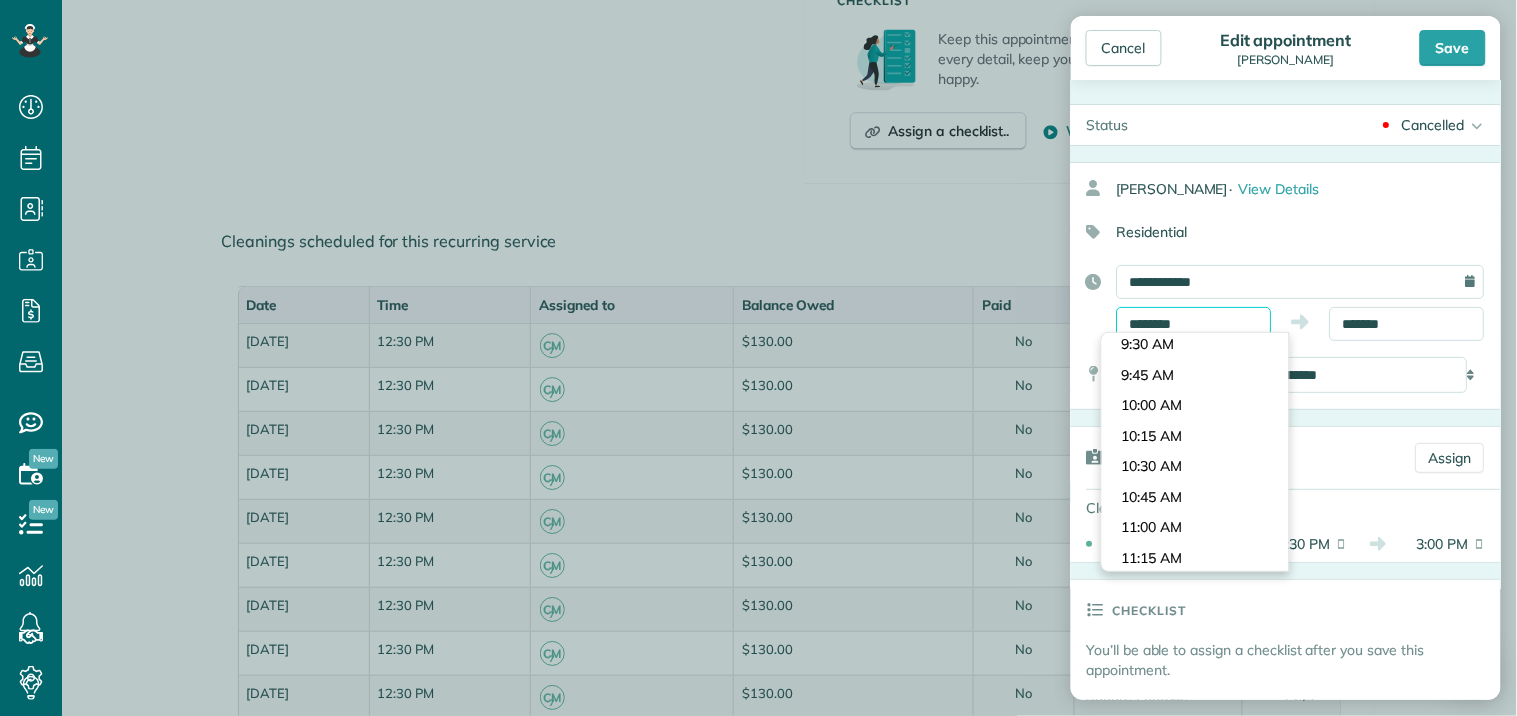 scroll, scrollTop: 1021, scrollLeft: 0, axis: vertical 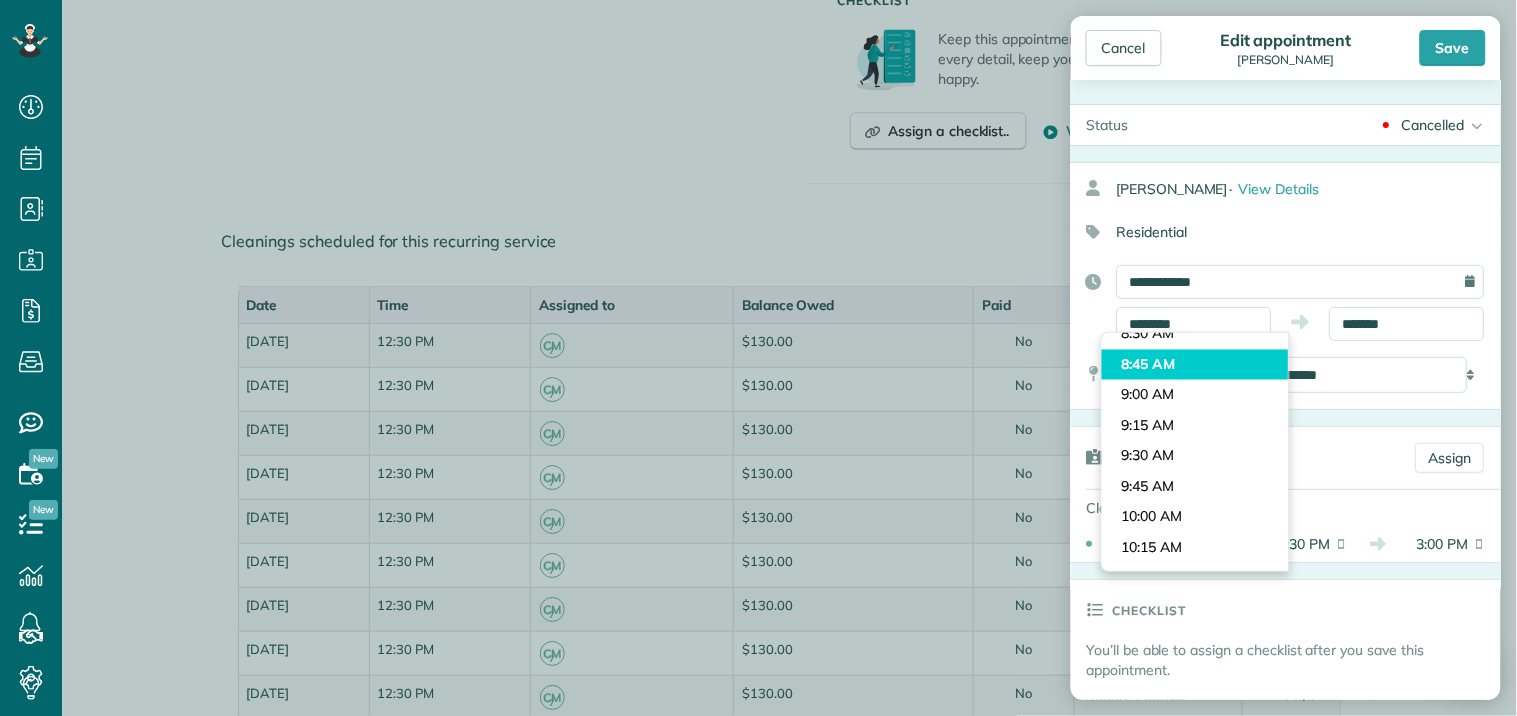 type on "*******" 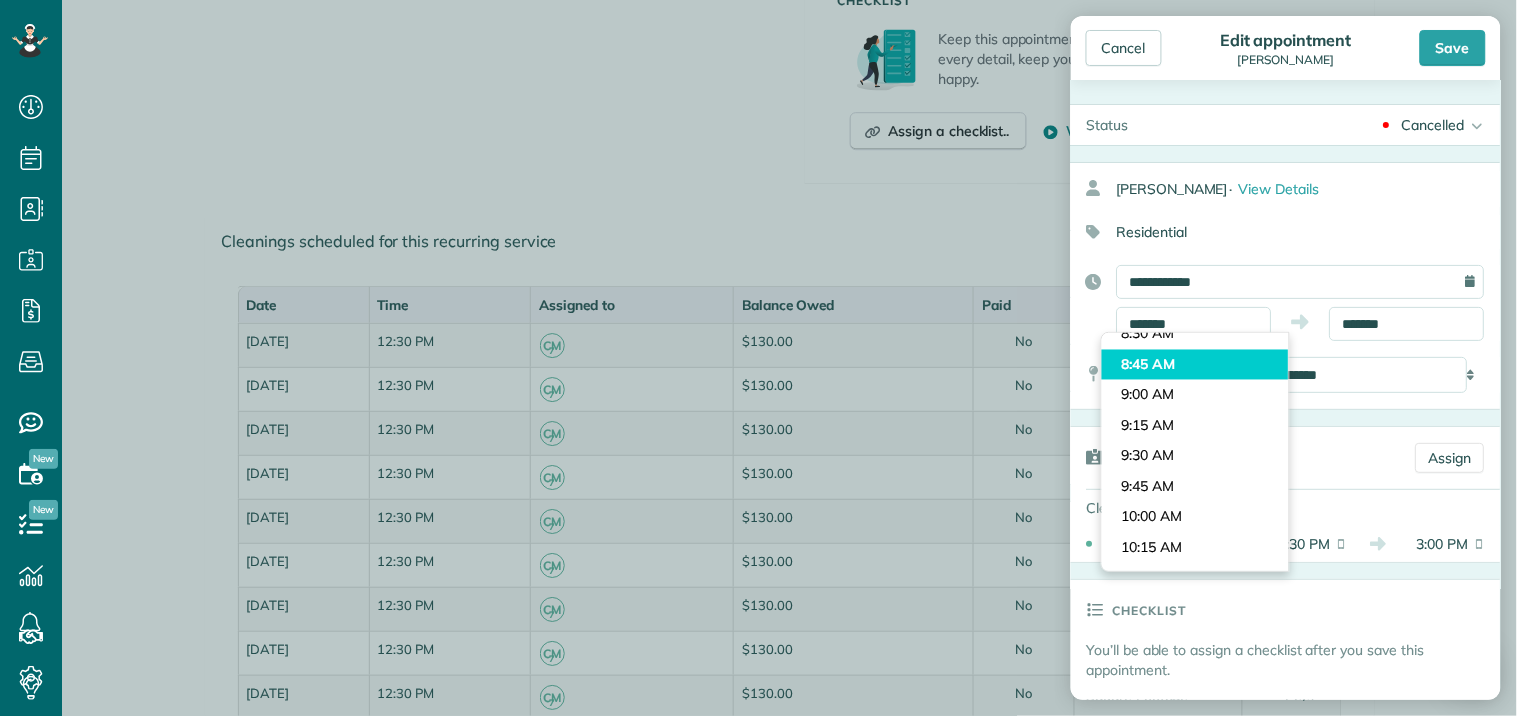 click on "Dashboard
Scheduling
Calendar View
List View
Dispatch View - Weekly scheduling (Beta)" at bounding box center [758, 358] 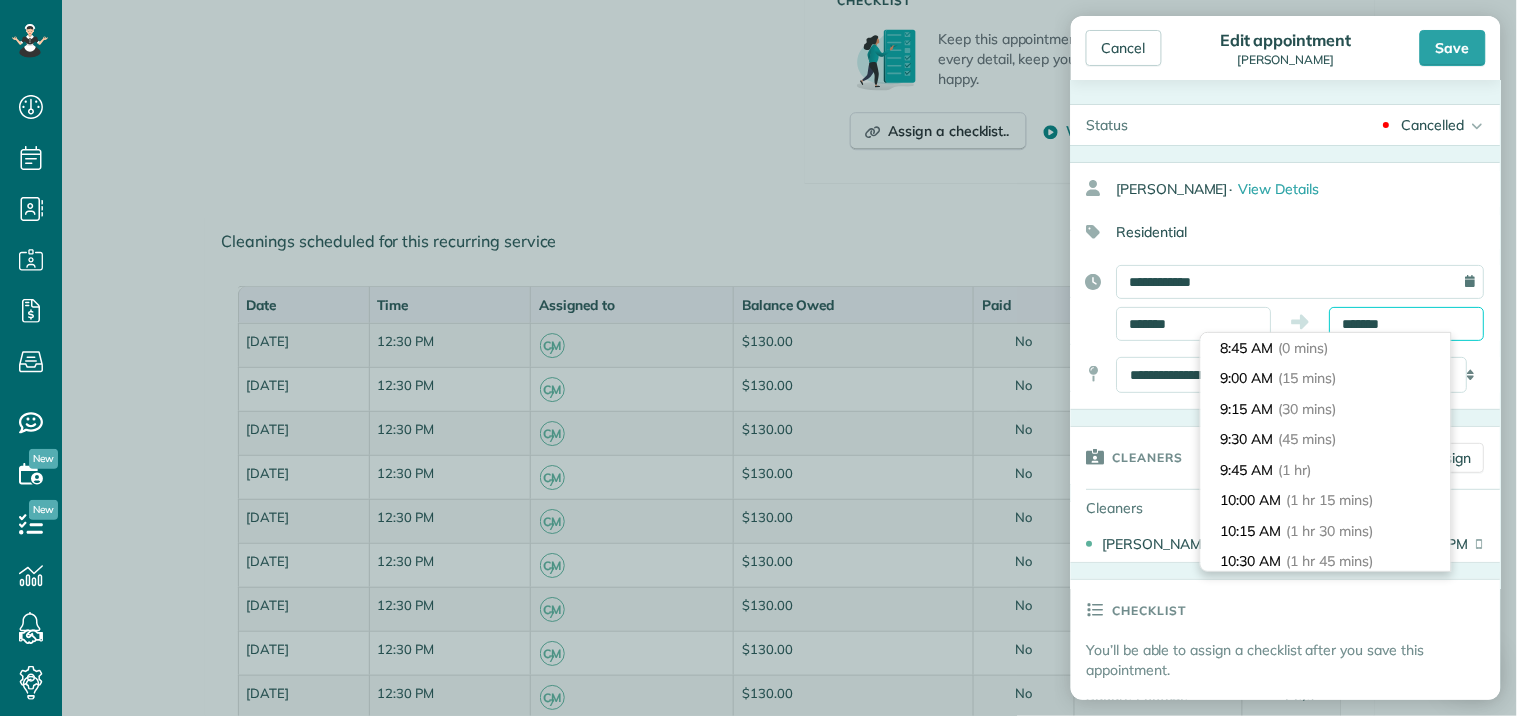 click on "*******" at bounding box center (1407, 324) 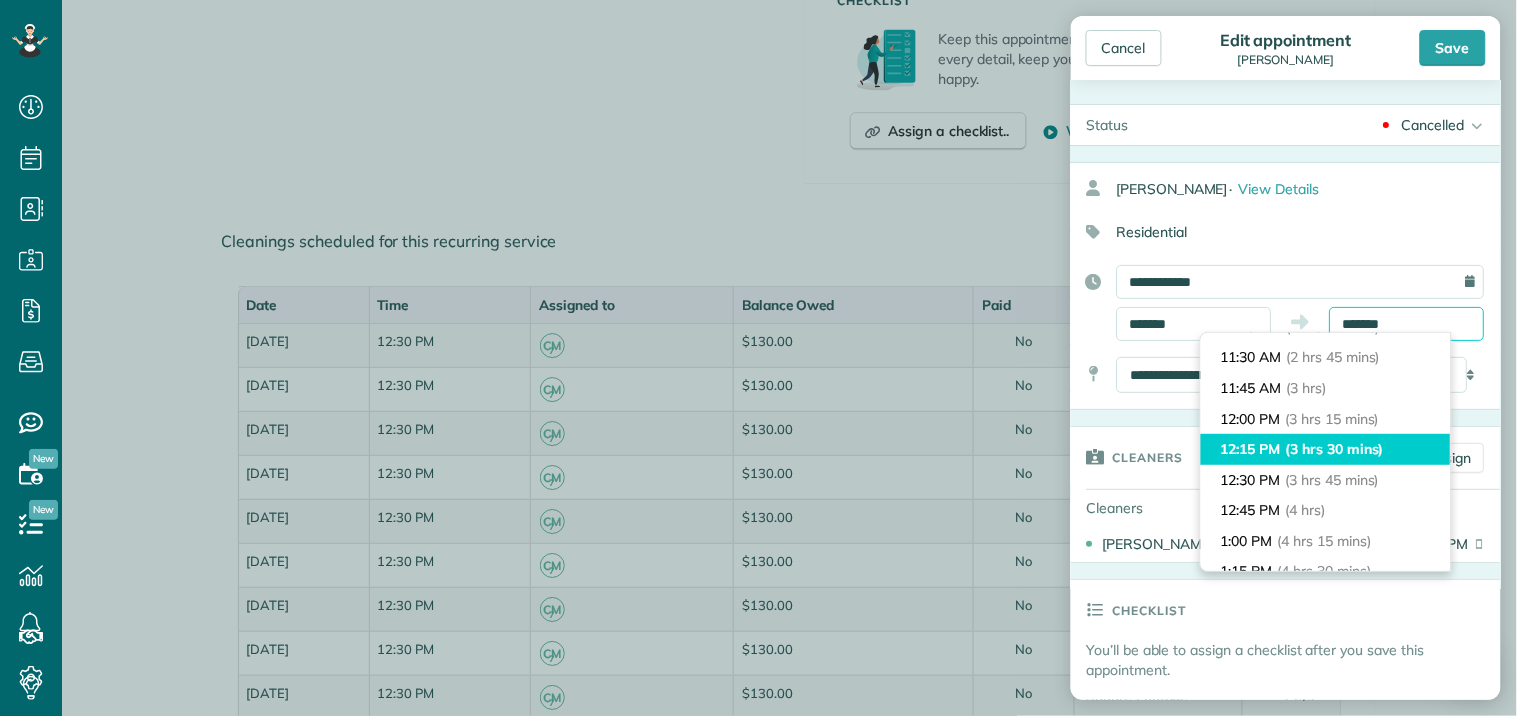 scroll, scrollTop: 287, scrollLeft: 0, axis: vertical 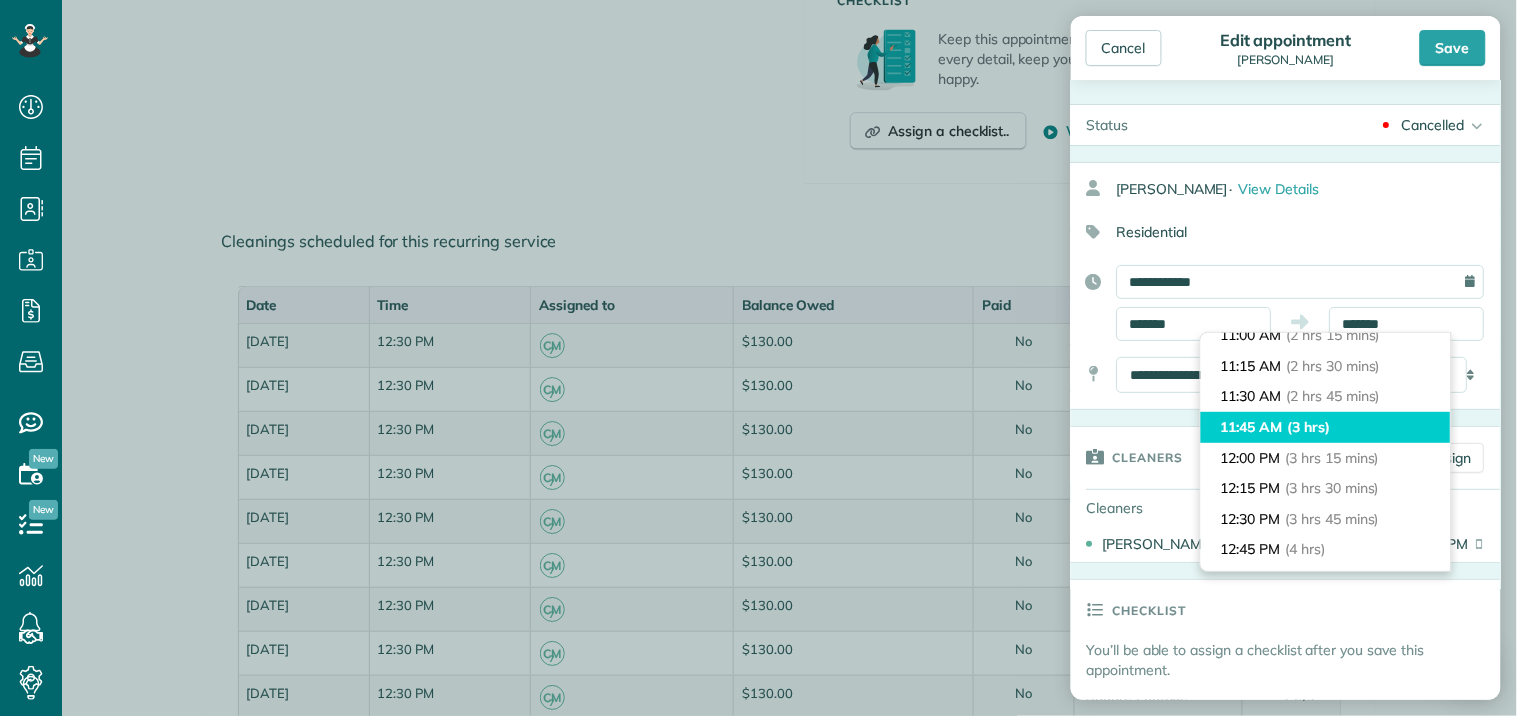 type on "********" 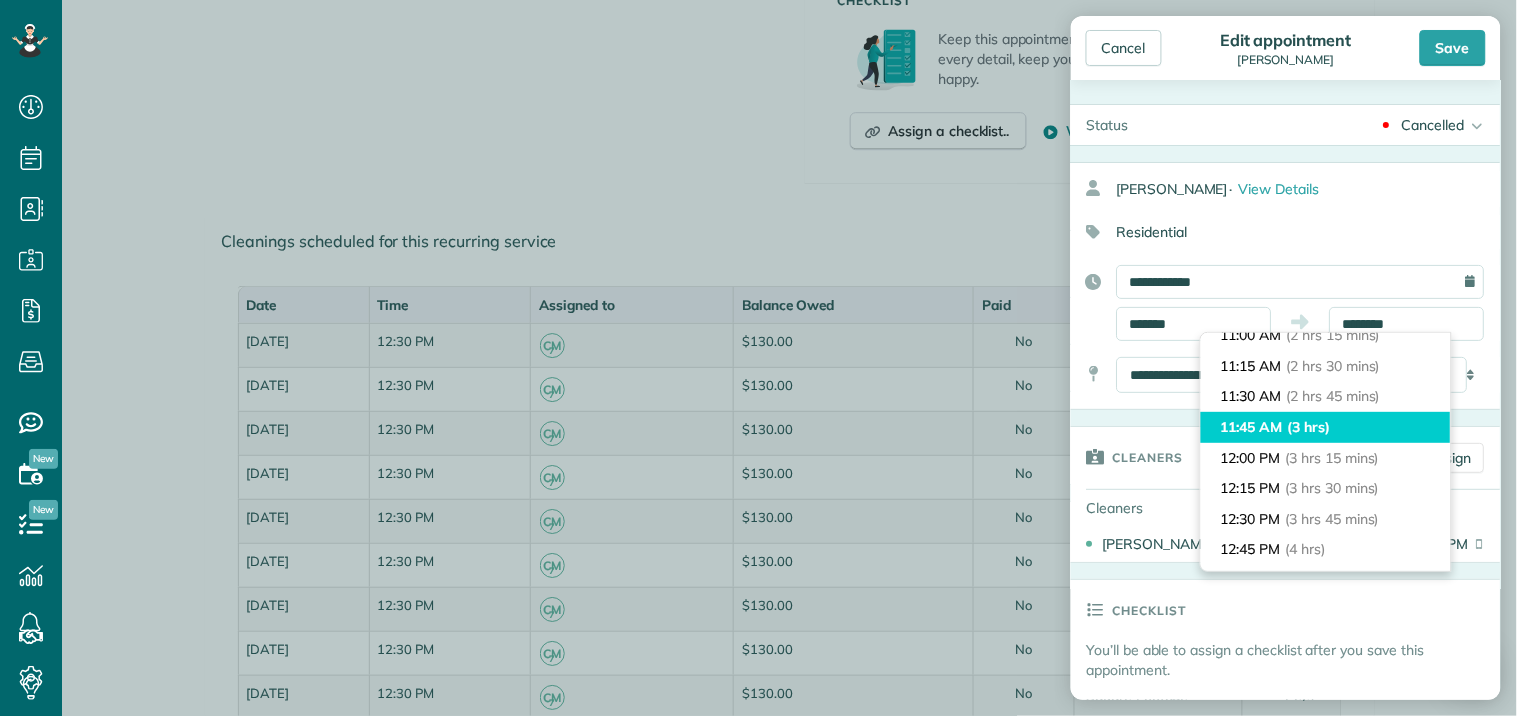 click on "11:45 AM  (3 hrs)" at bounding box center [1326, 427] 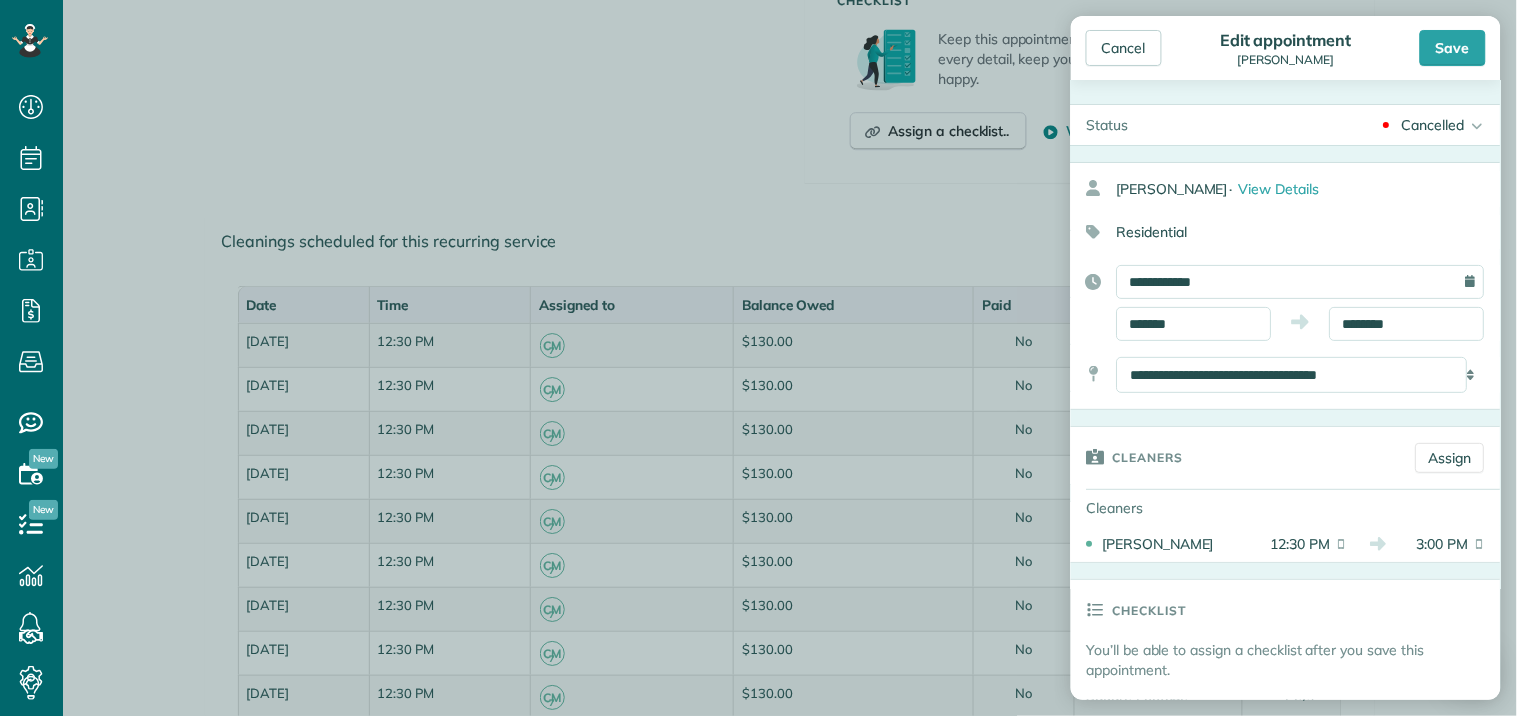 click on "Cancelled" at bounding box center (1433, 125) 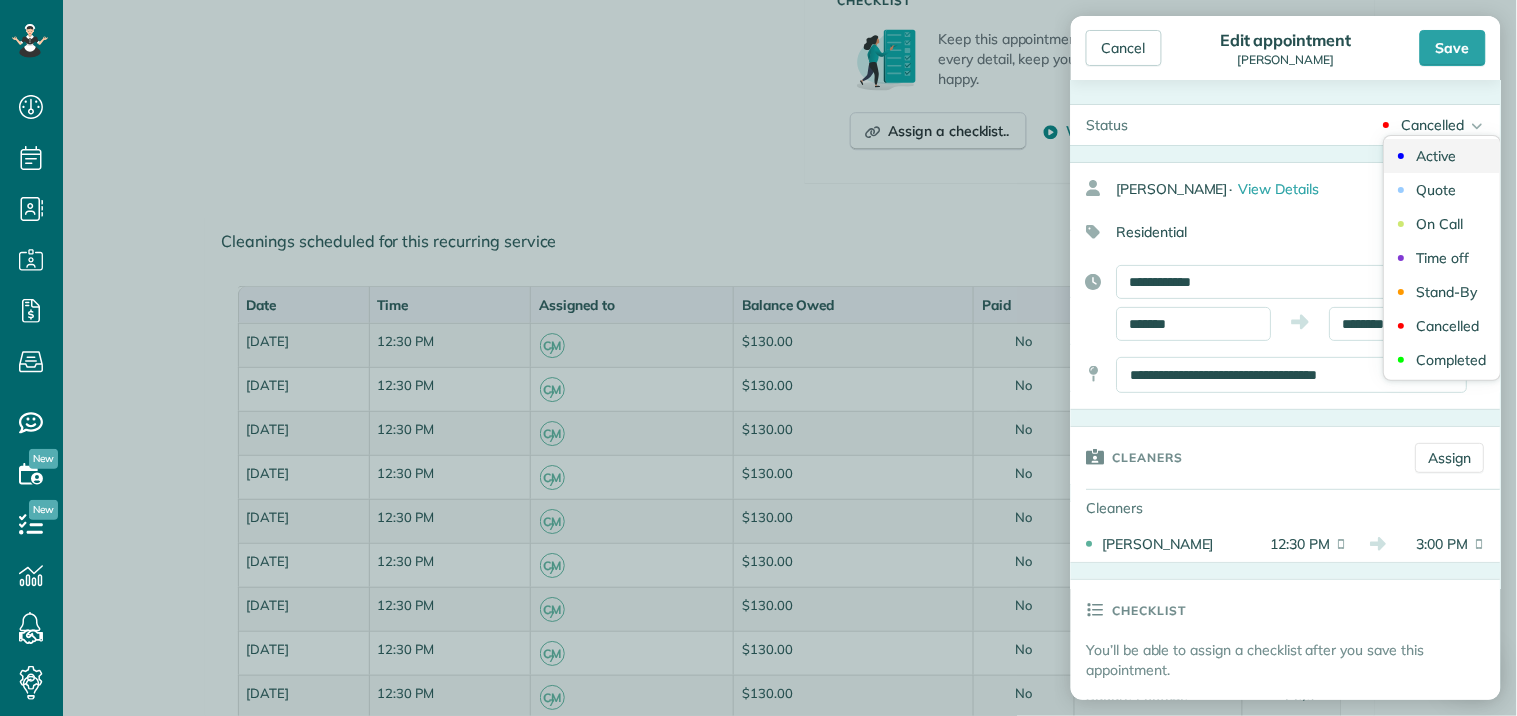 click on "Active" at bounding box center (1437, 156) 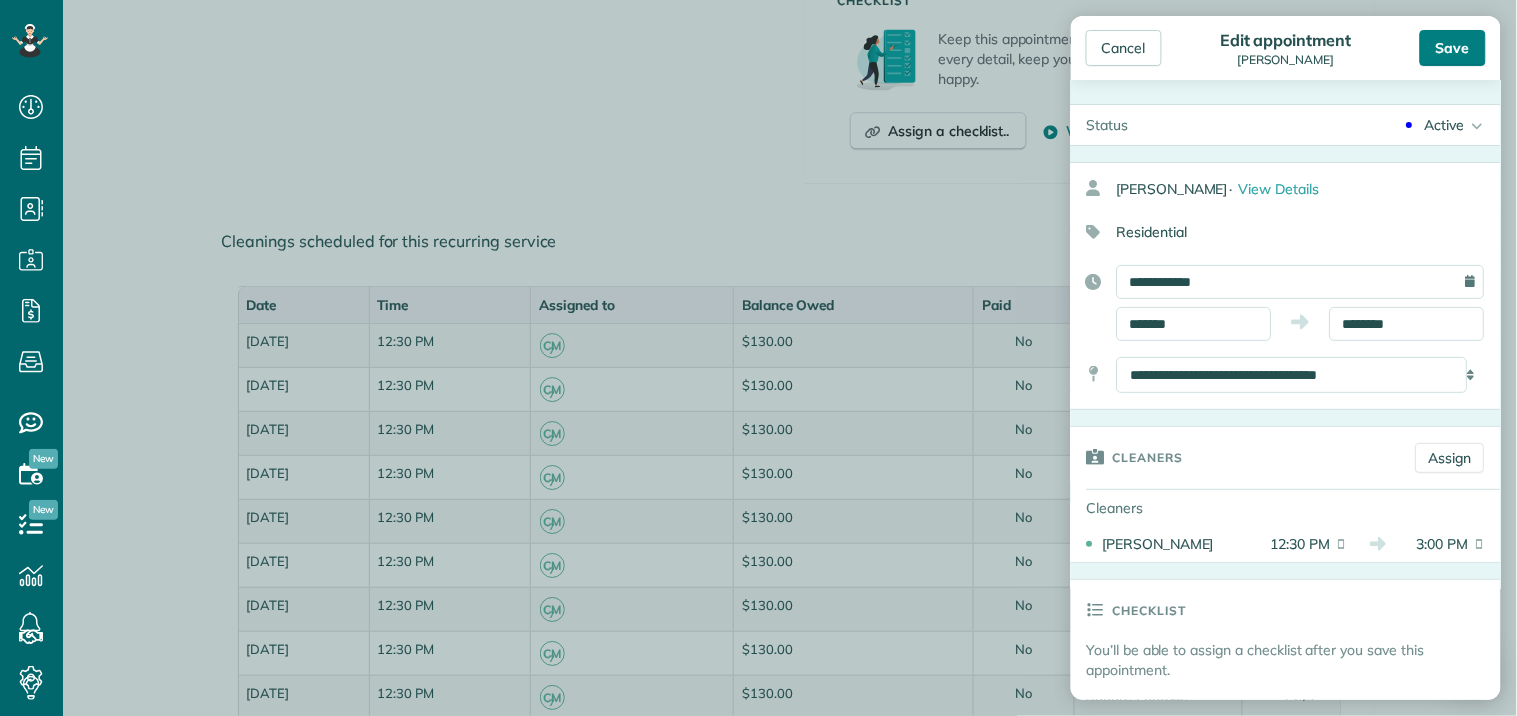 click on "Save" at bounding box center (1453, 48) 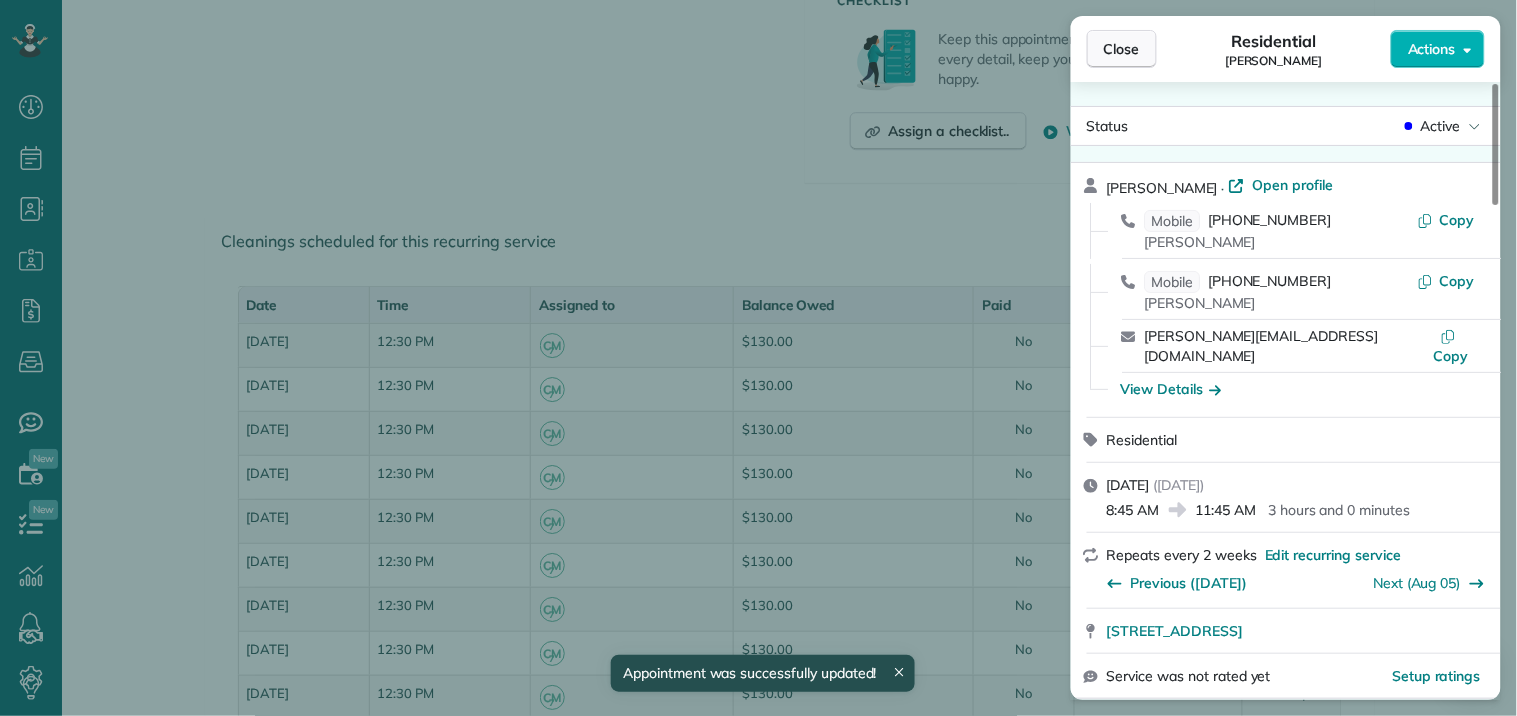 click on "Close" at bounding box center (1122, 49) 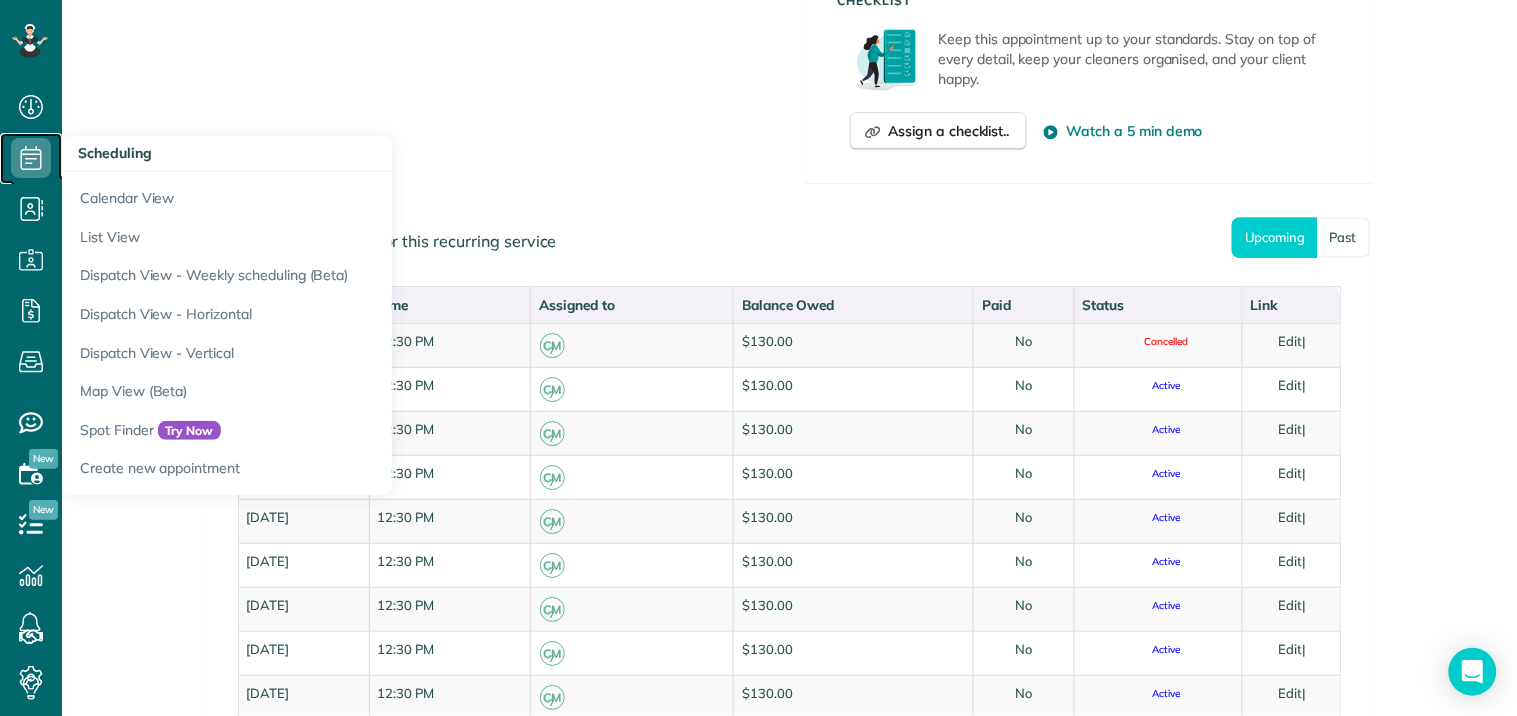 click 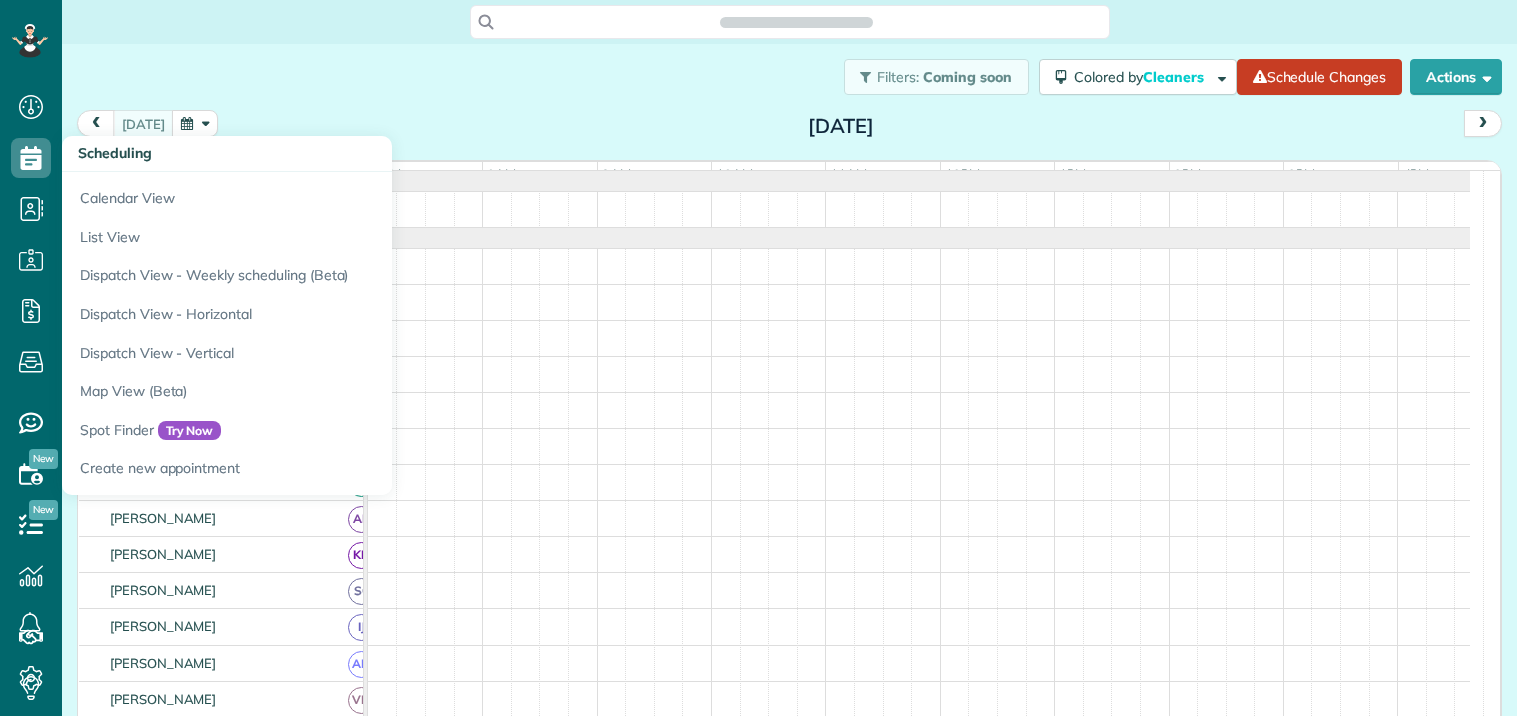 scroll, scrollTop: 0, scrollLeft: 0, axis: both 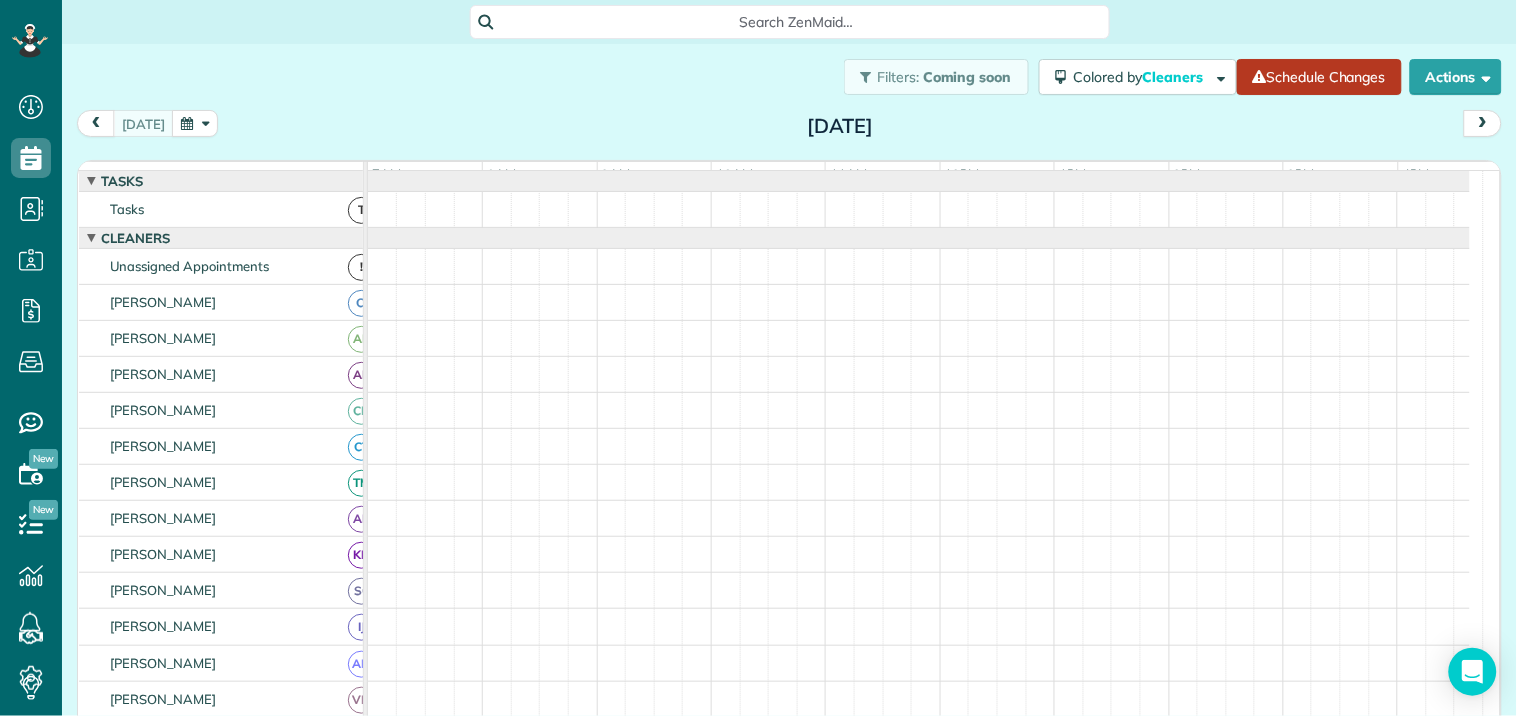 click on "Schedule Changes" at bounding box center (1319, 77) 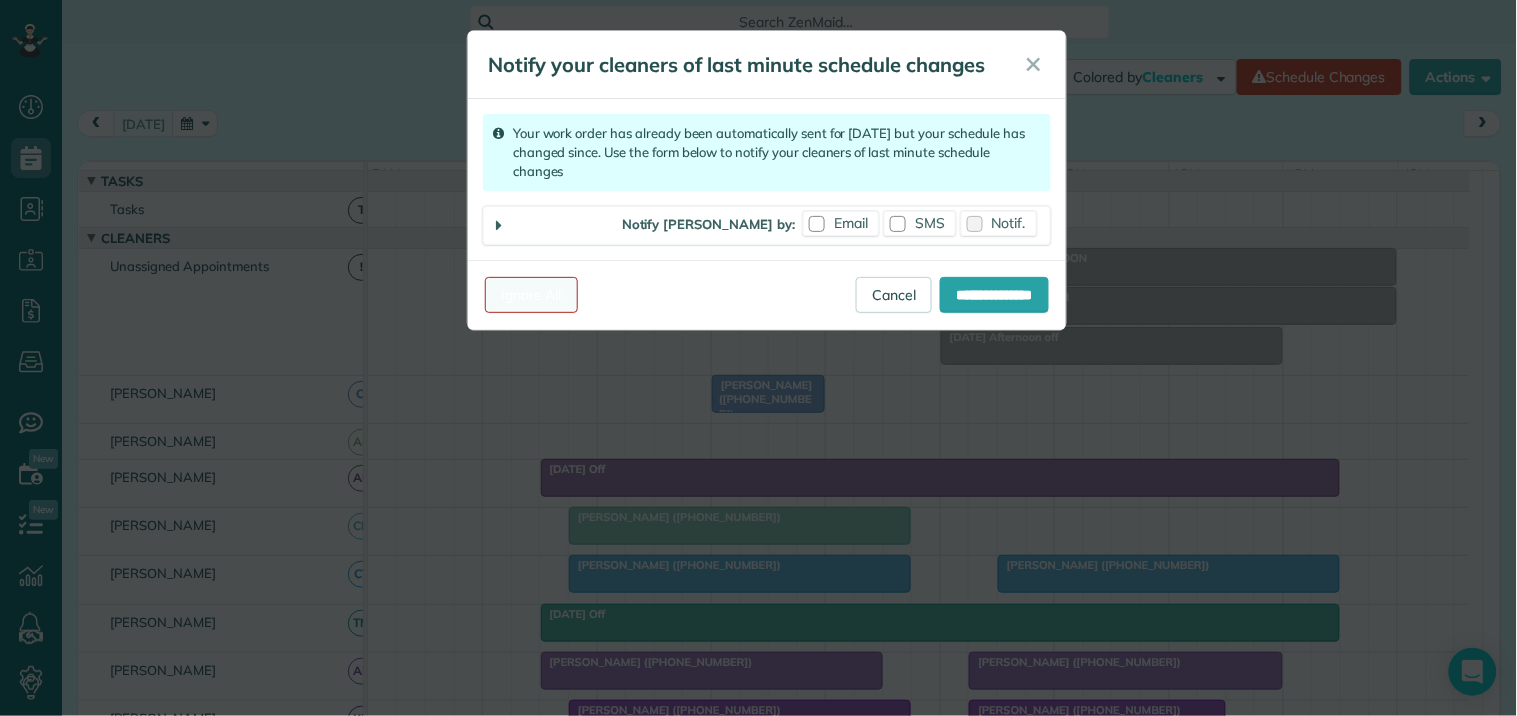 click on "Ignore All" at bounding box center [531, 295] 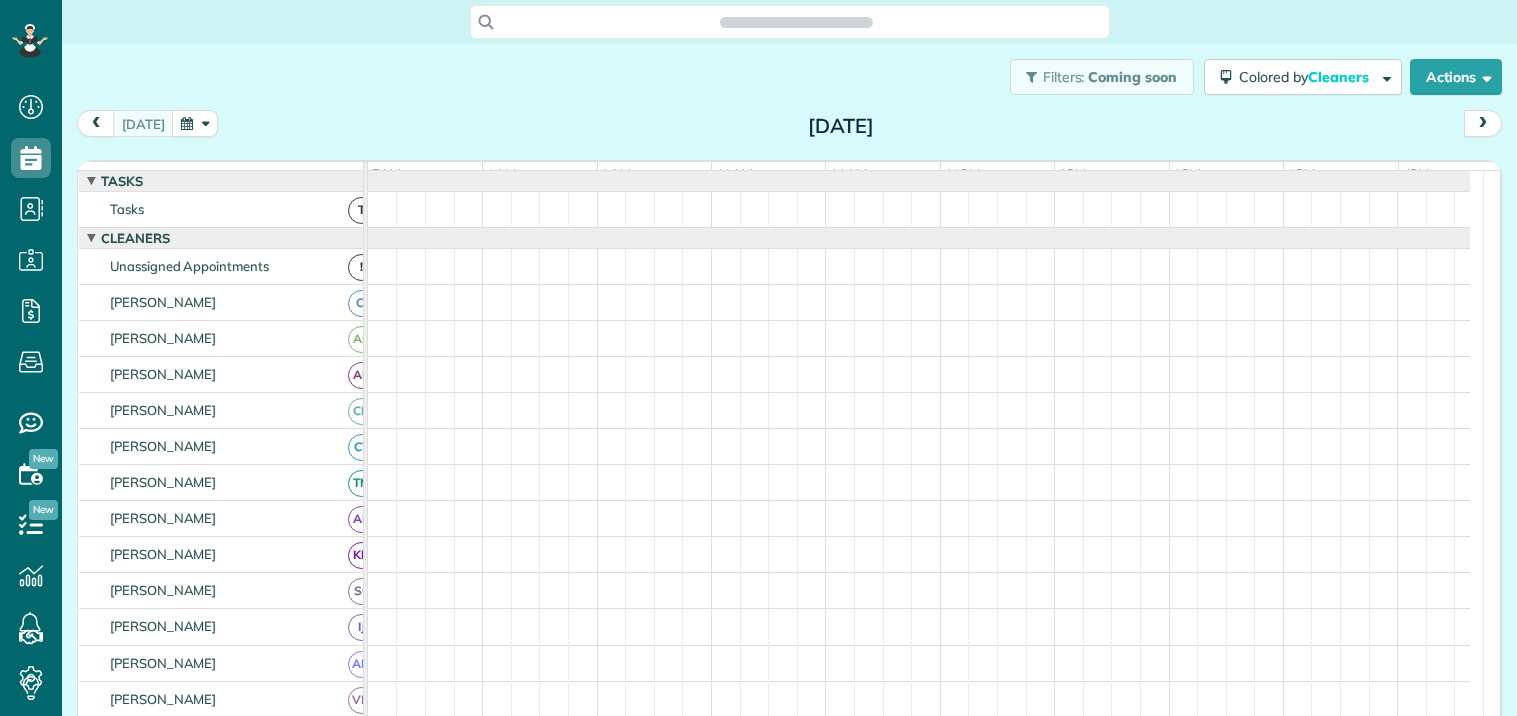 scroll, scrollTop: 0, scrollLeft: 0, axis: both 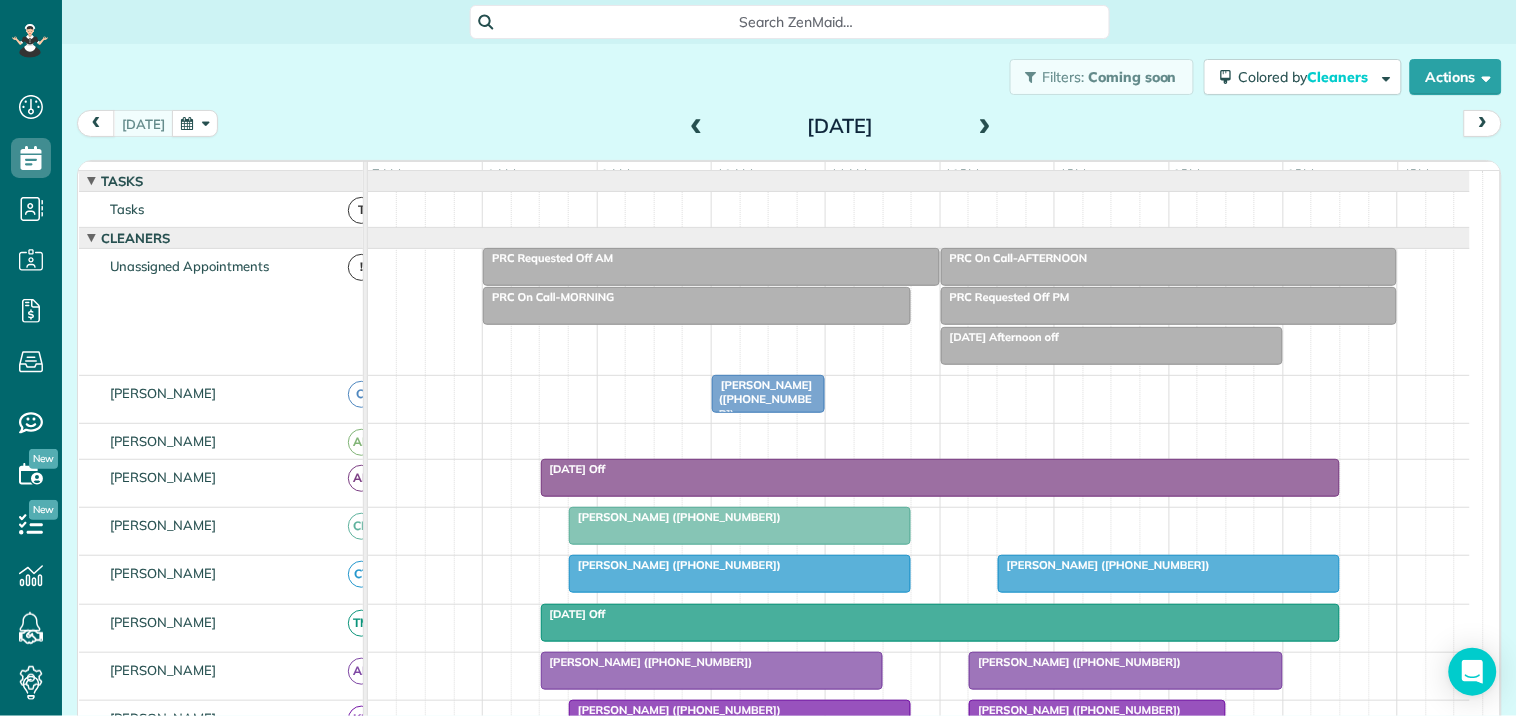 click on "Filters:   Coming soon
Colored by  Cleaners
Color by Cleaner
Color by Team
Color by Status
Color by Recurrence
Color by Paid/Unpaid
Filters  Default
Schedule Changes
Actions
Create Appointment
Create Task
Clock In/Out
Send Work Orders
Print Route Sheets
[DATE] Emails/Texts
Export data.." at bounding box center (789, 77) 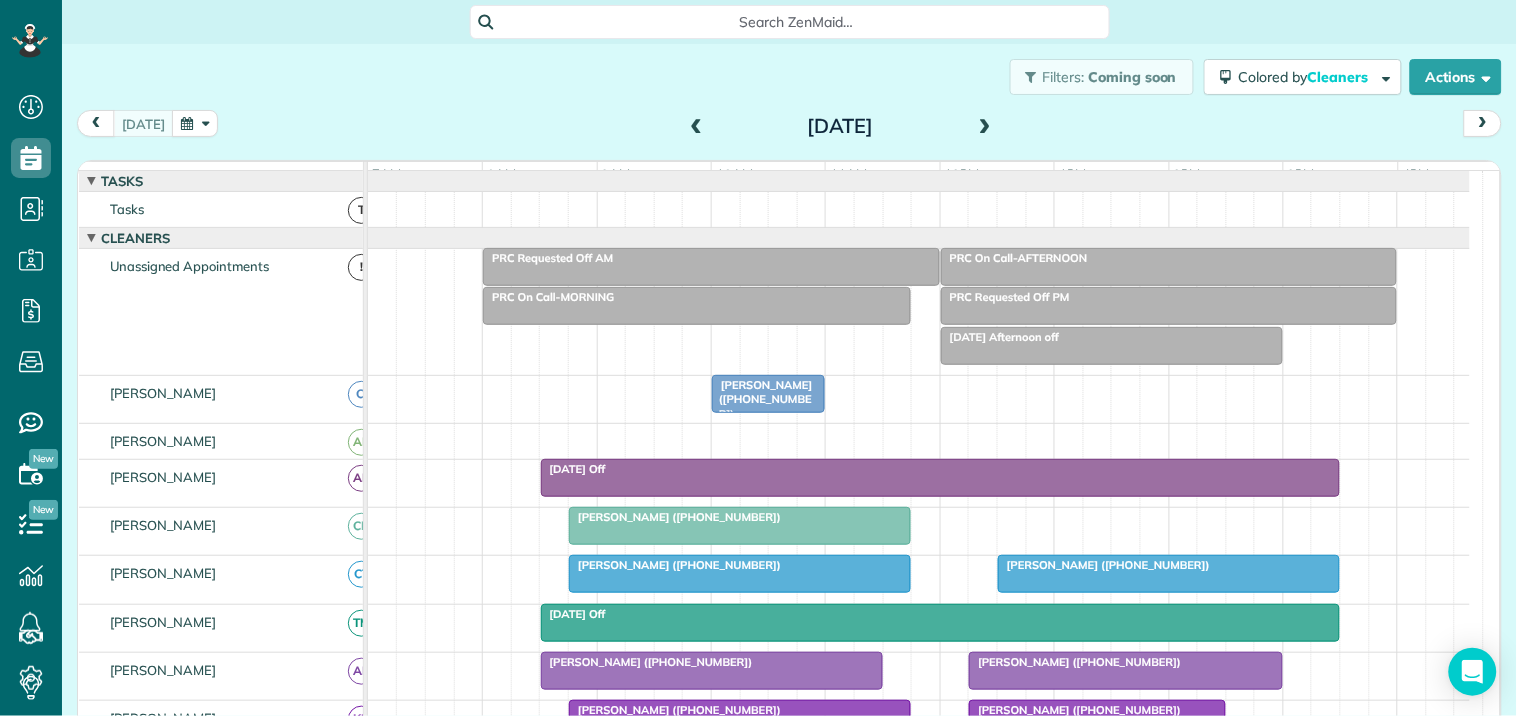 scroll, scrollTop: 117, scrollLeft: 0, axis: vertical 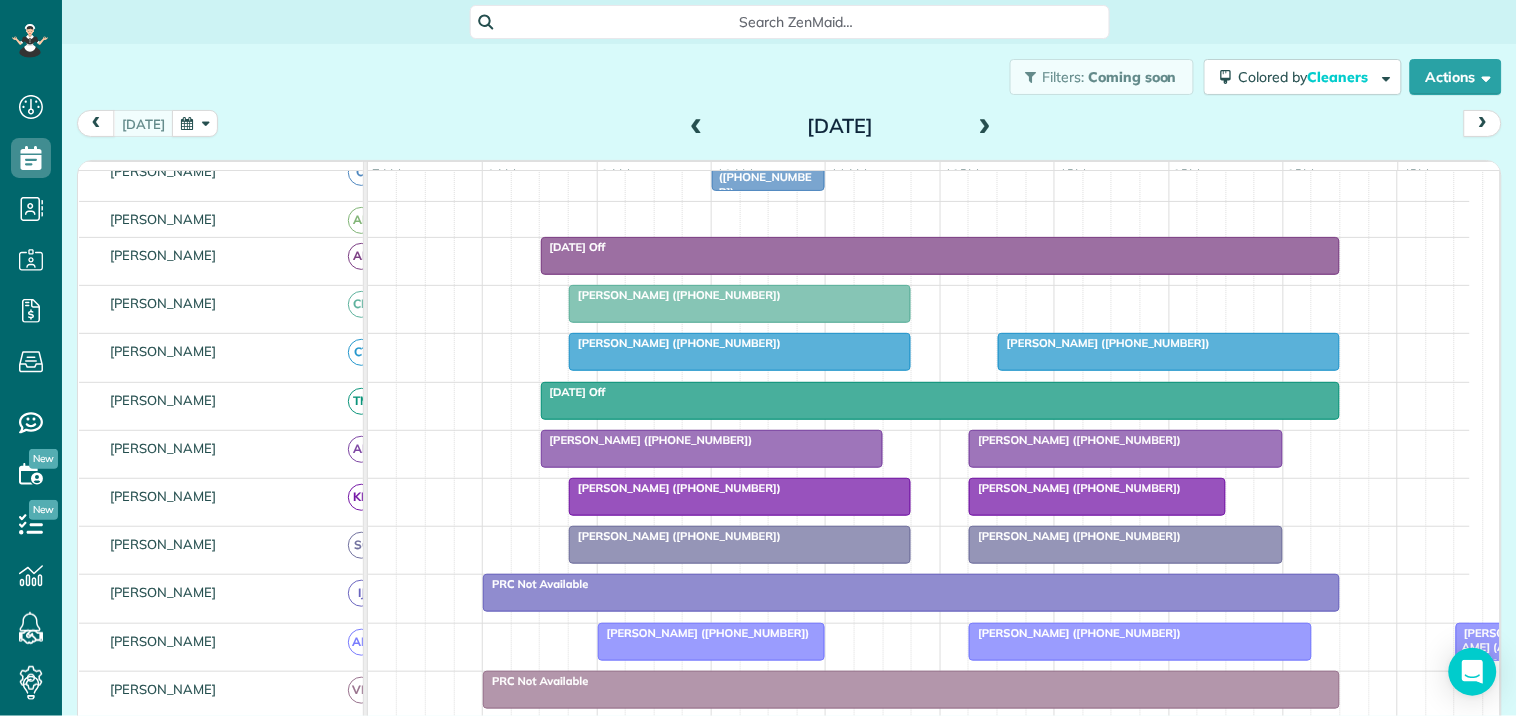 click at bounding box center [985, 127] 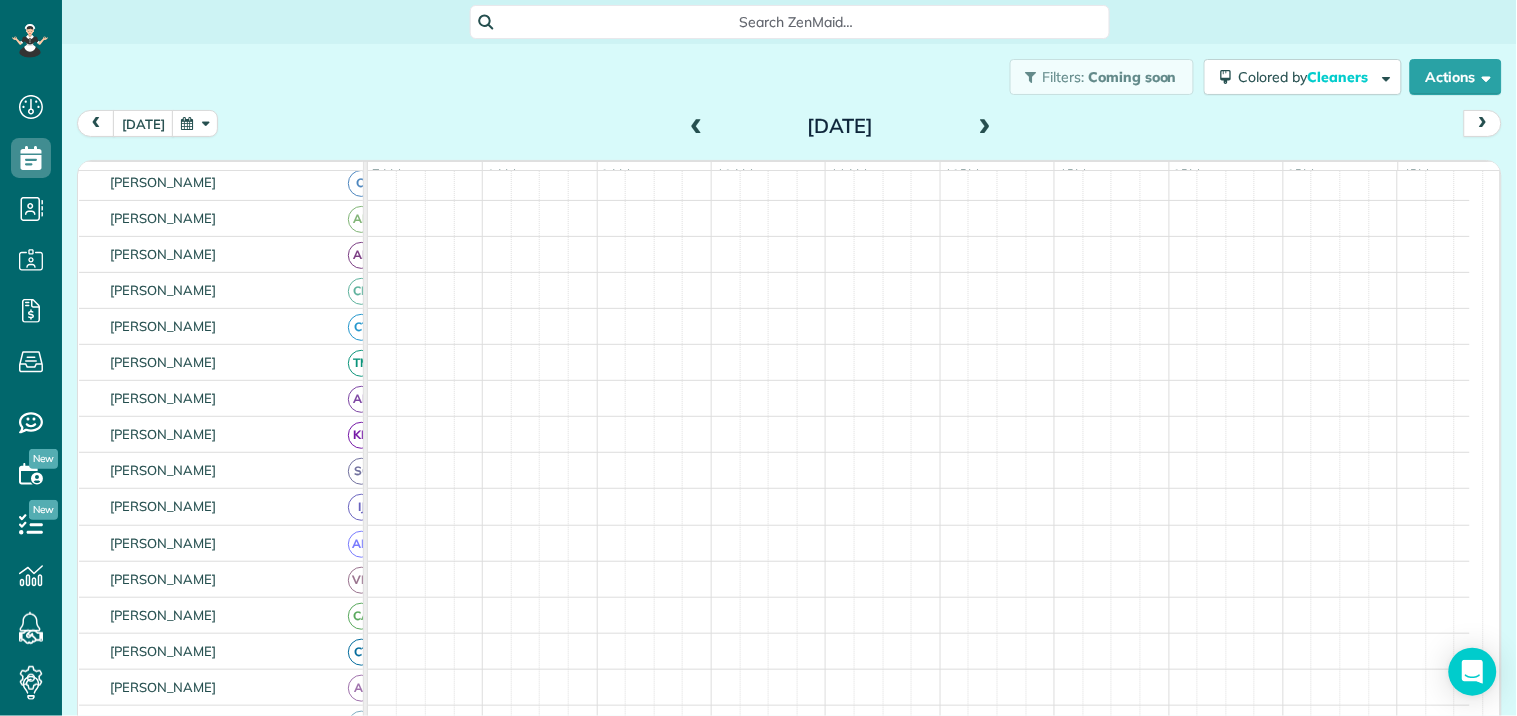 scroll, scrollTop: 171, scrollLeft: 0, axis: vertical 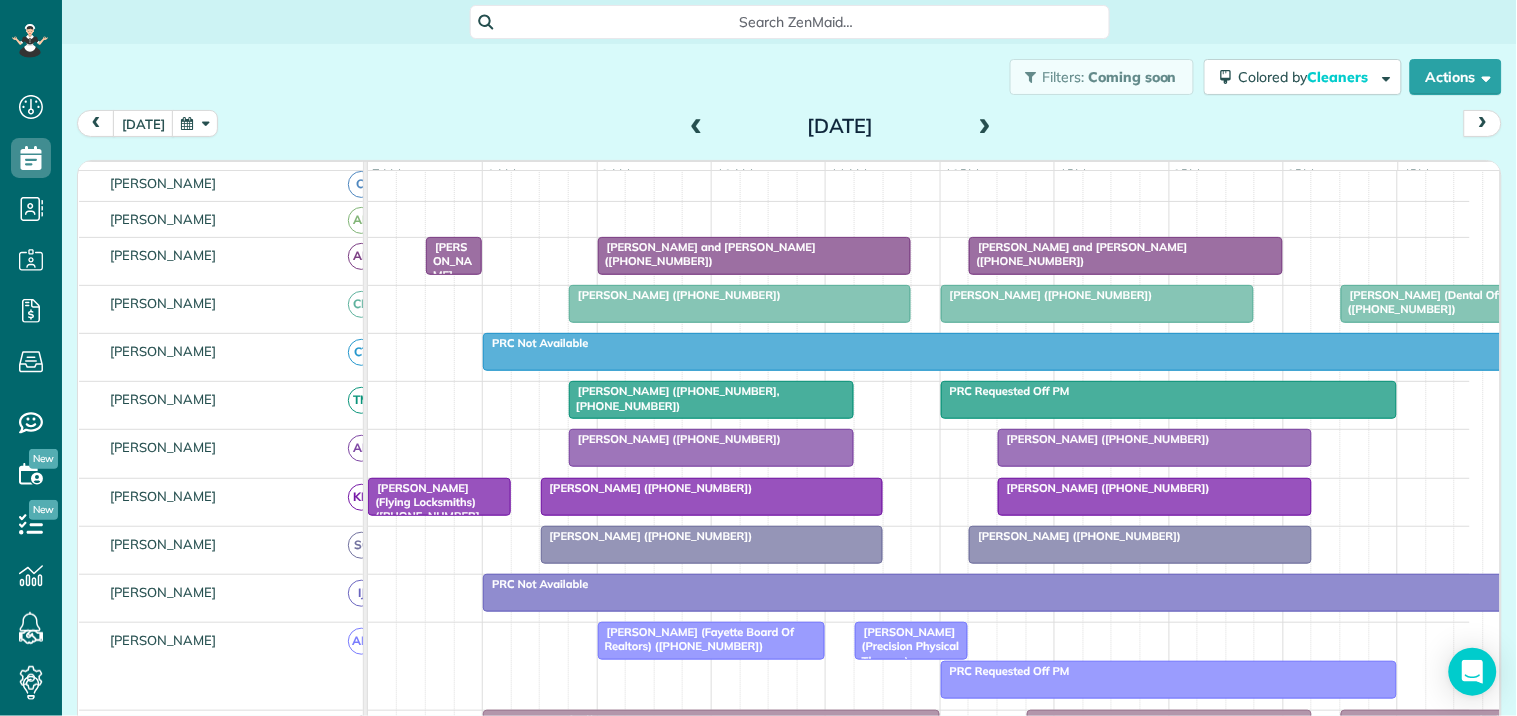 click at bounding box center (985, 127) 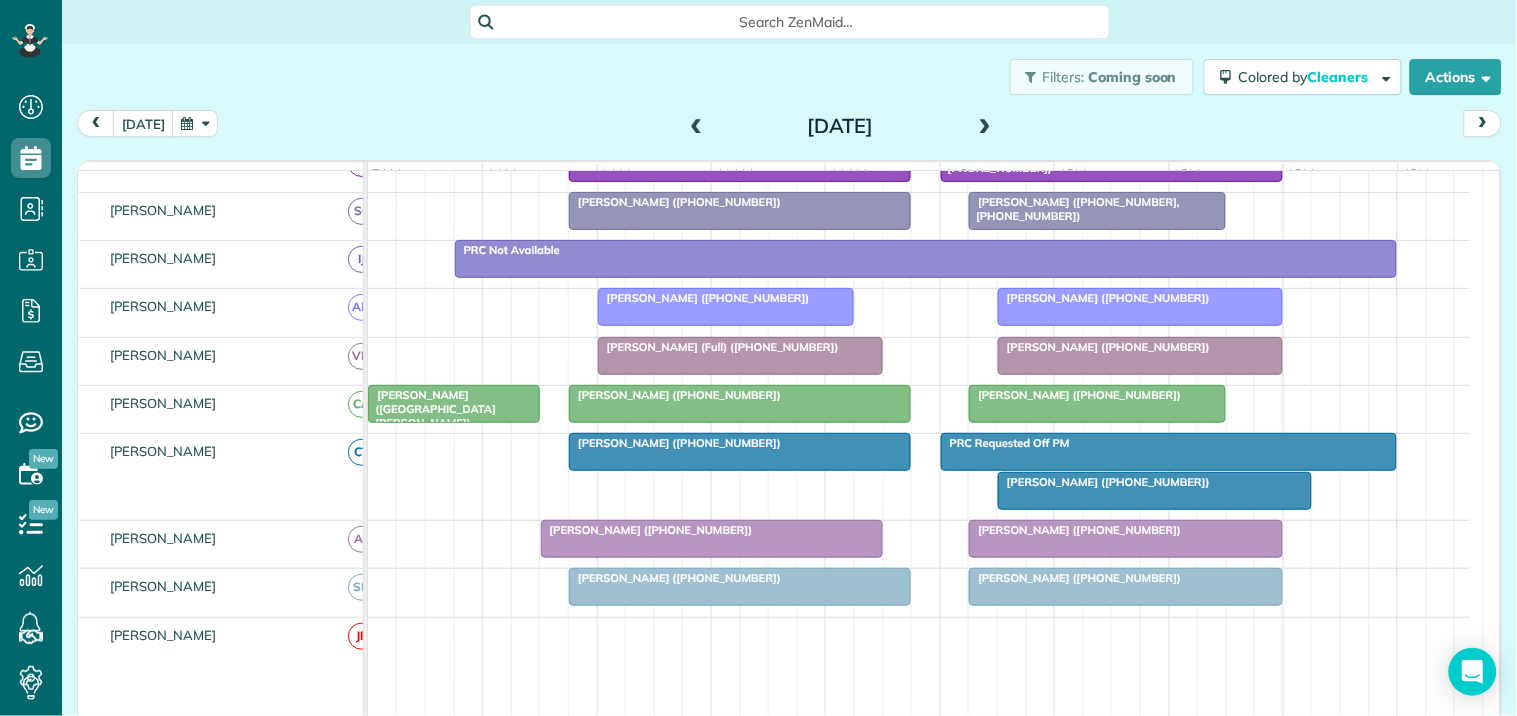 click on "[PERSON_NAME] ([GEOGRAPHIC_DATA][PERSON_NAME]) ([PHONE_NUMBER], [PHONE_NUMBER])" at bounding box center (431, 423) 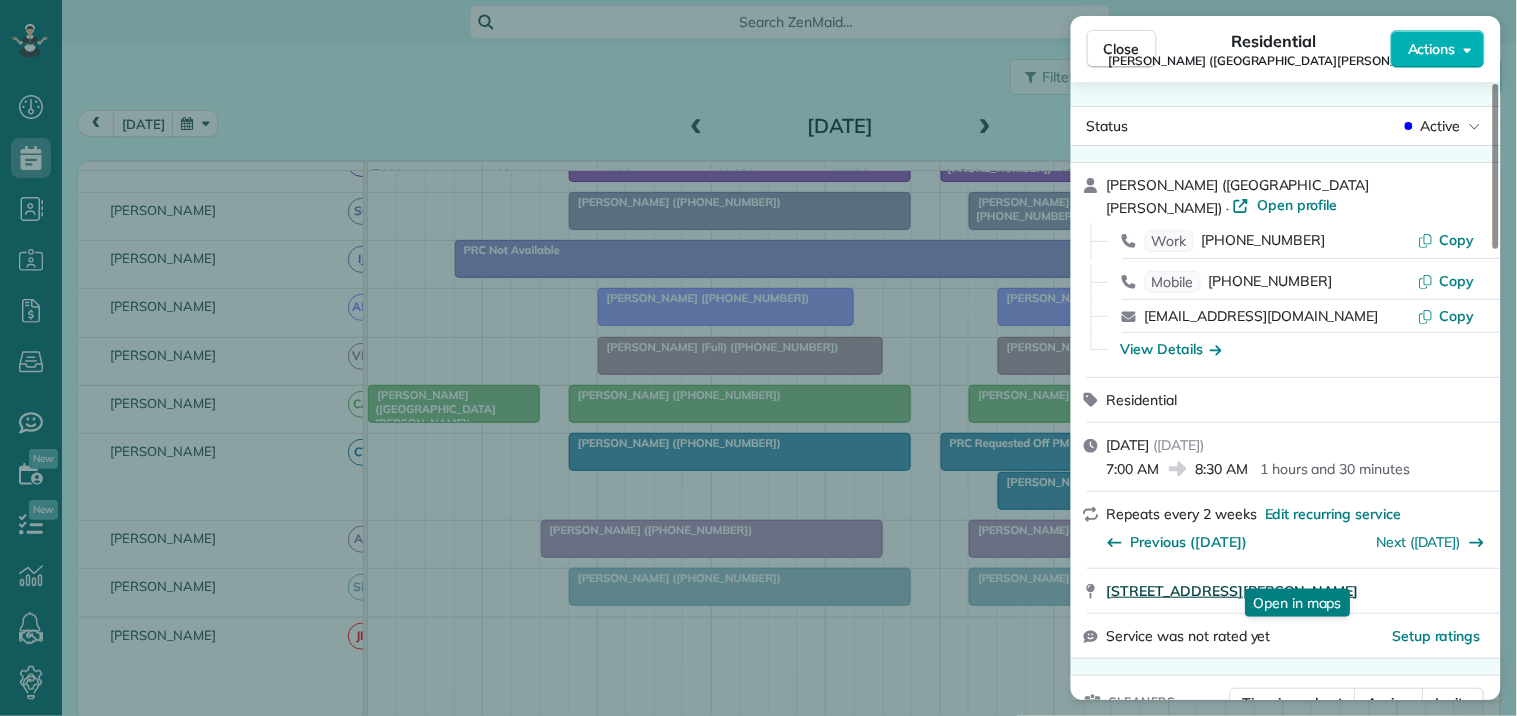 click on "[STREET_ADDRESS][PERSON_NAME]" at bounding box center [1233, 591] 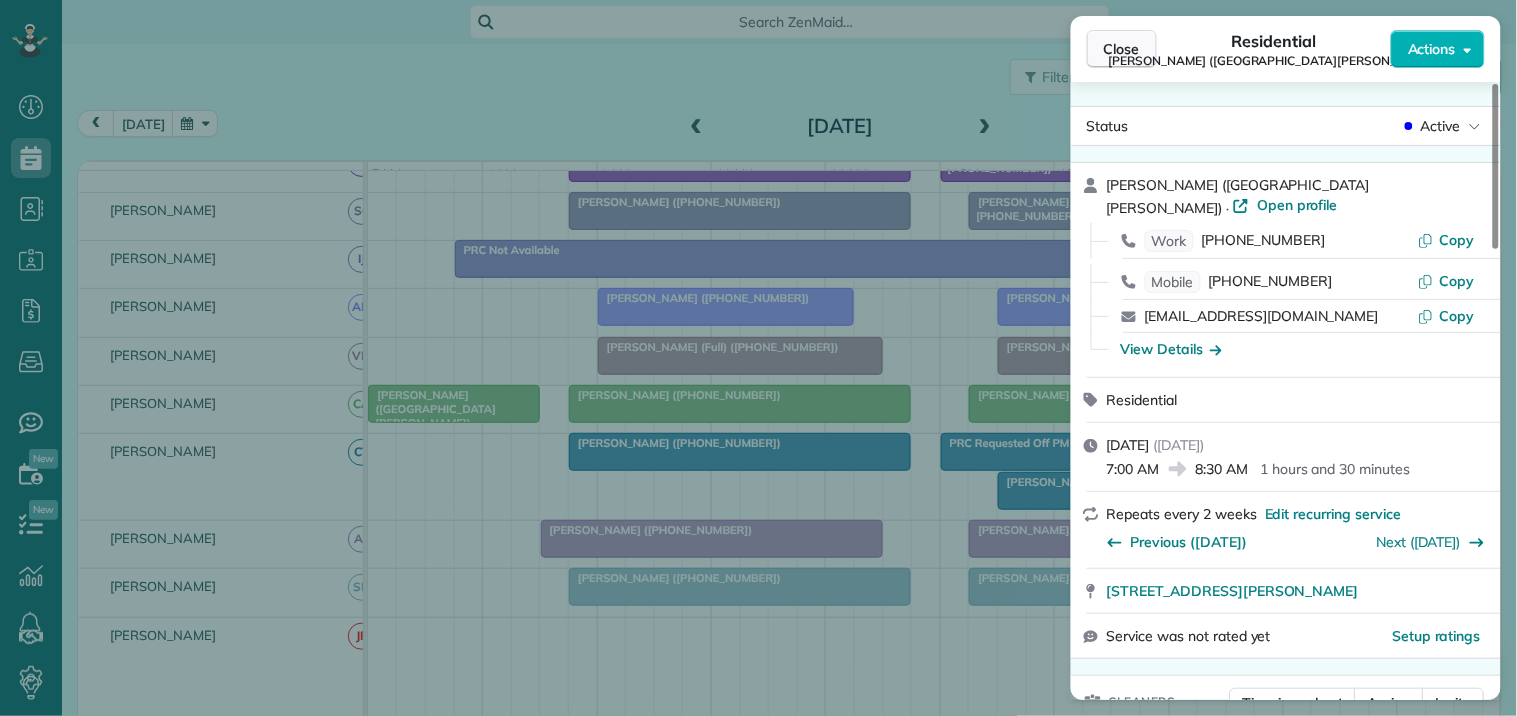 click on "Close" at bounding box center (1122, 49) 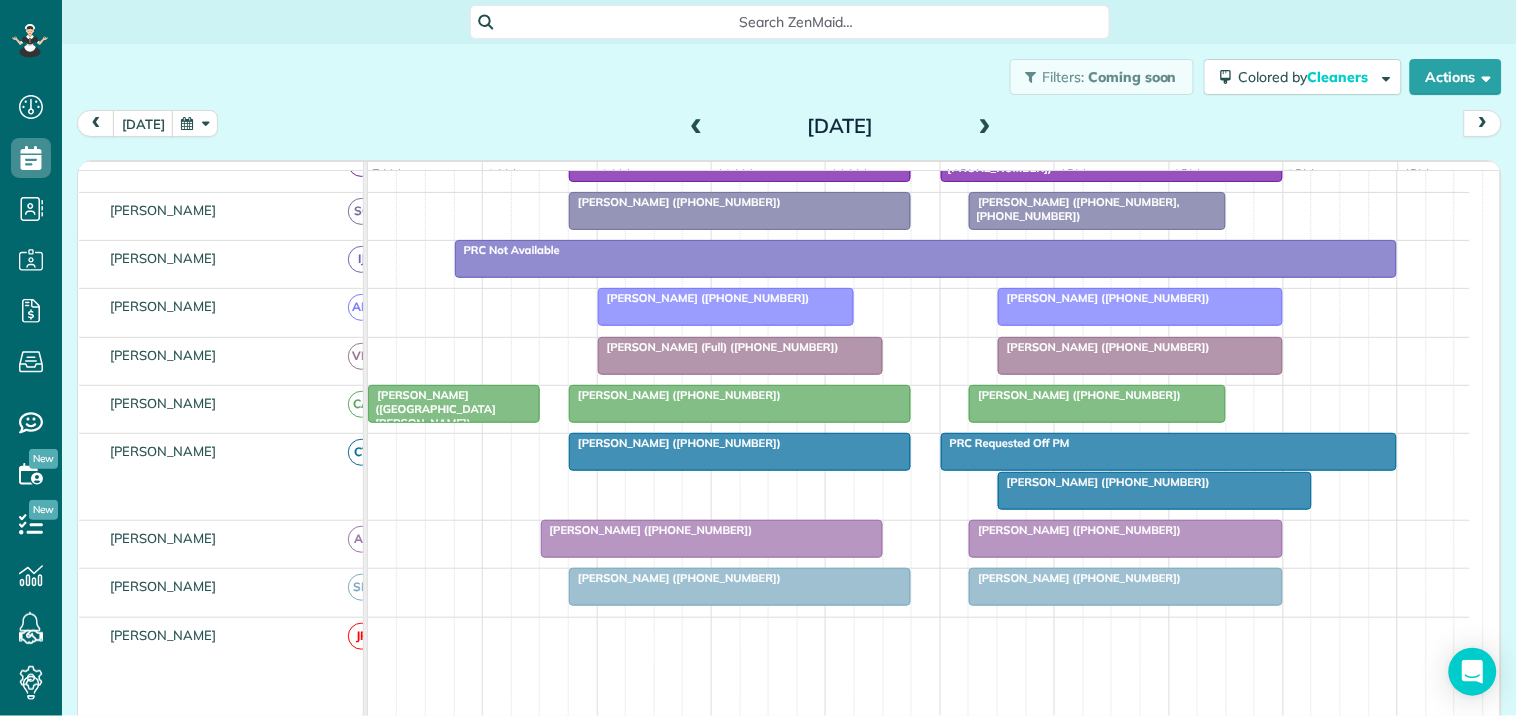 click at bounding box center [740, 404] 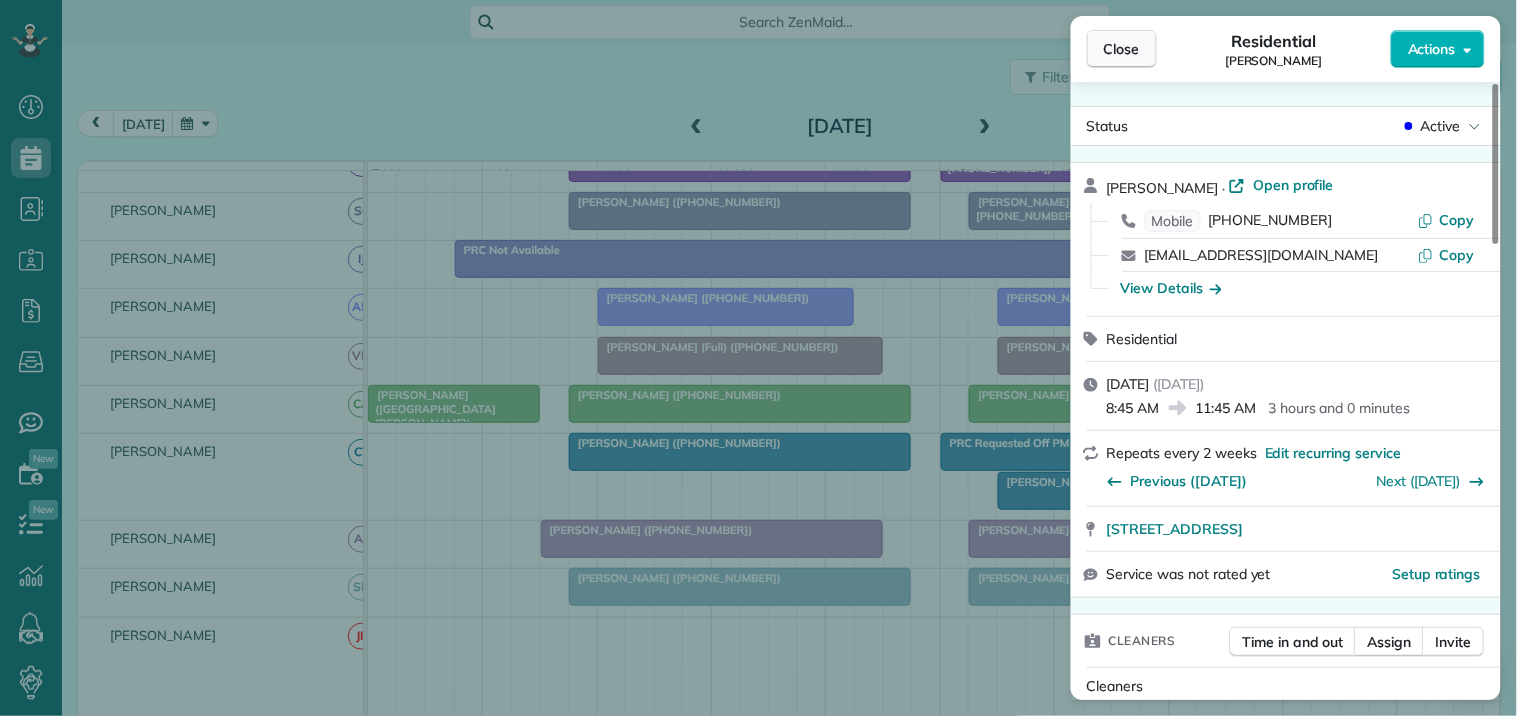 click on "Close" at bounding box center (1122, 49) 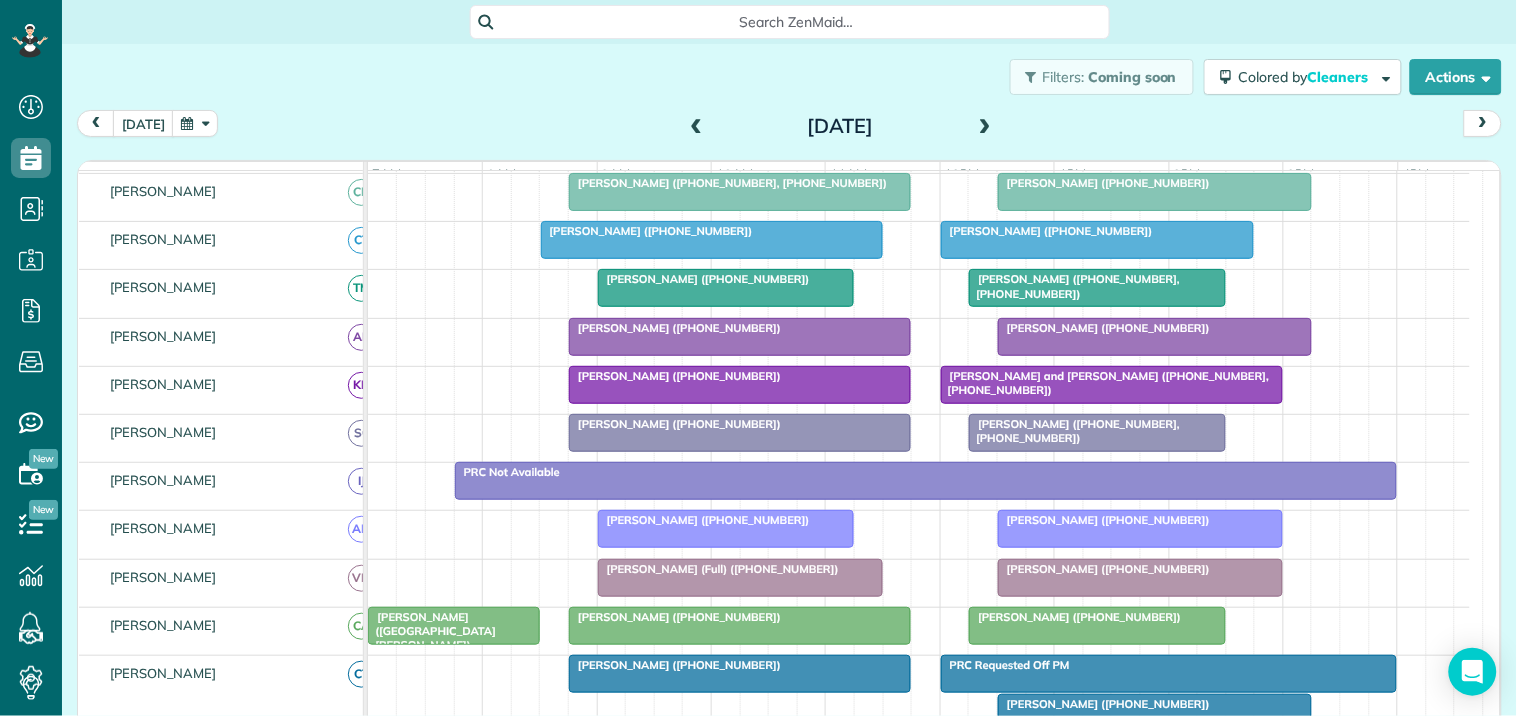 click at bounding box center [985, 127] 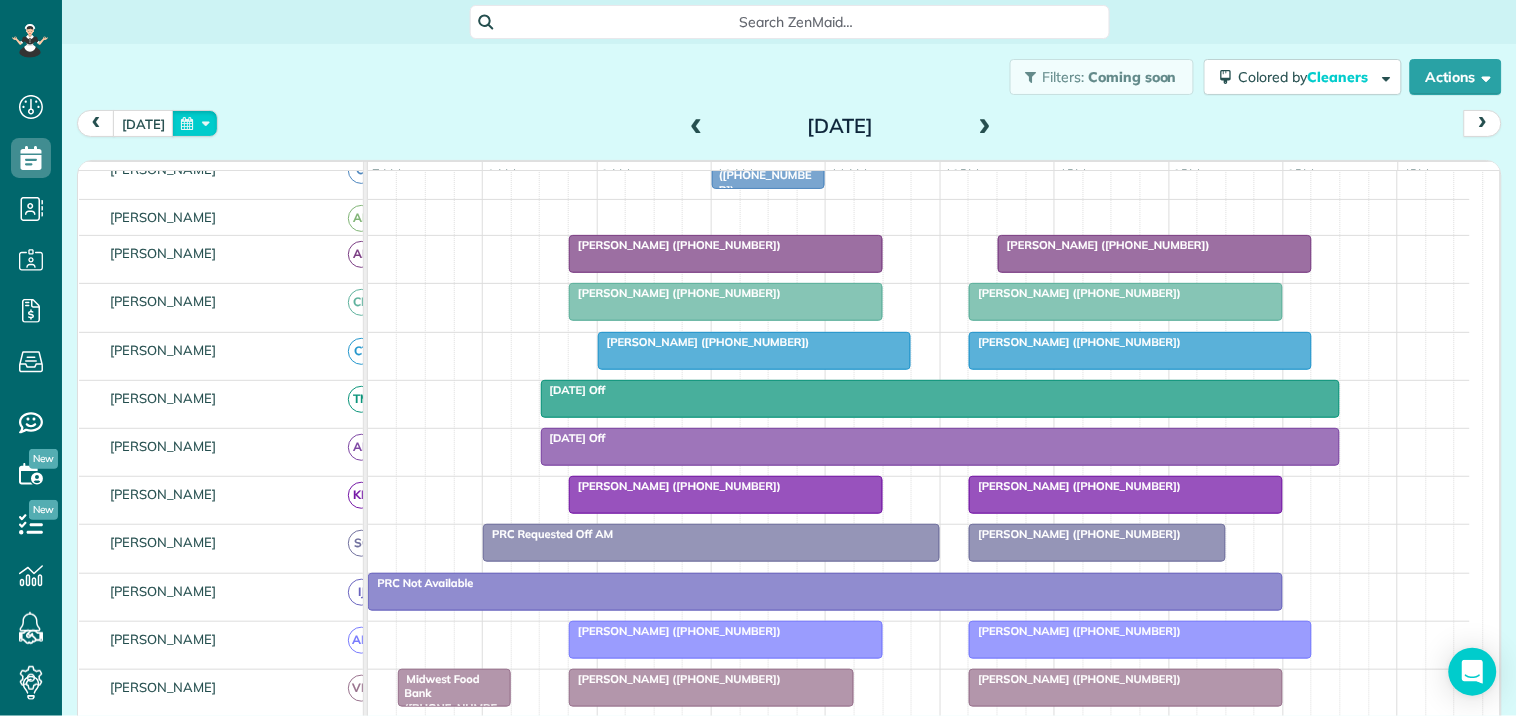 click at bounding box center (195, 123) 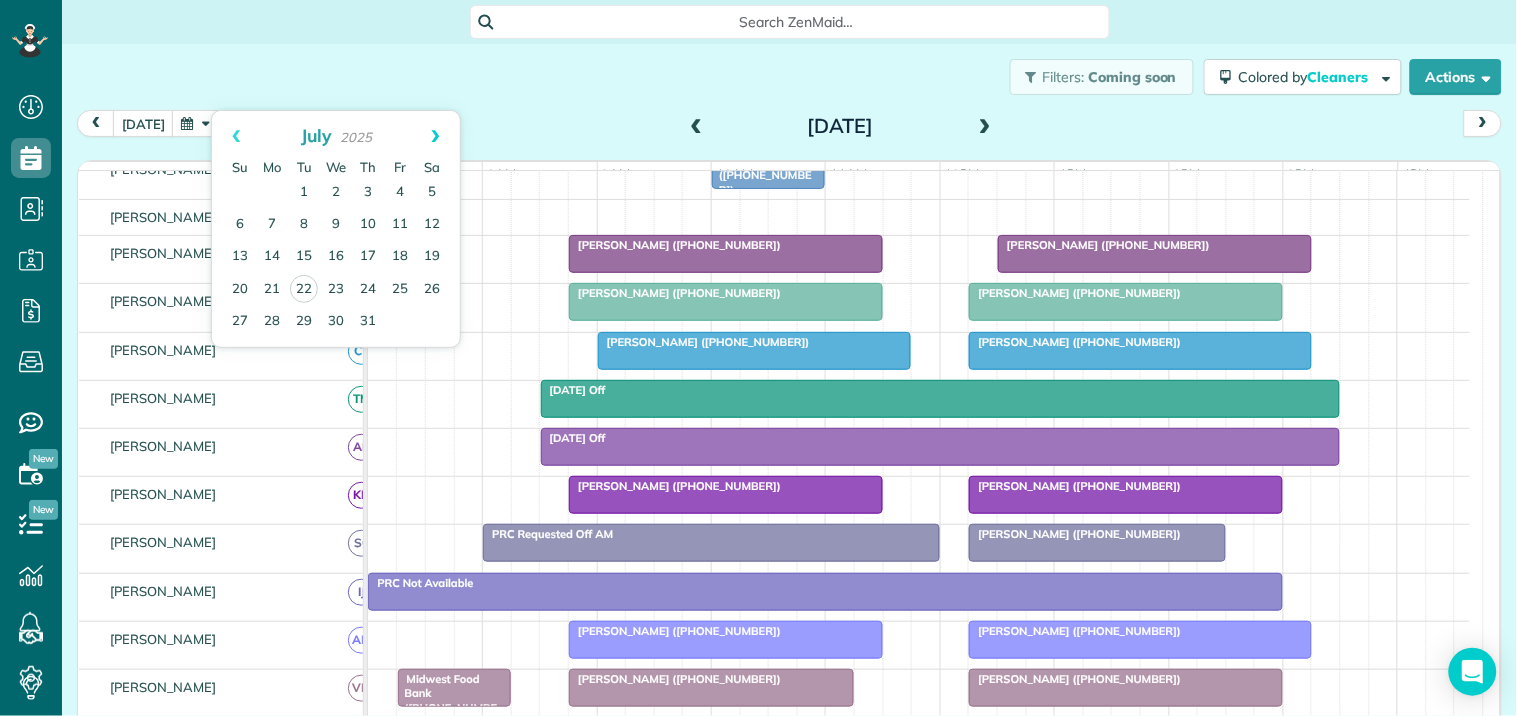click on "Next" at bounding box center (435, 136) 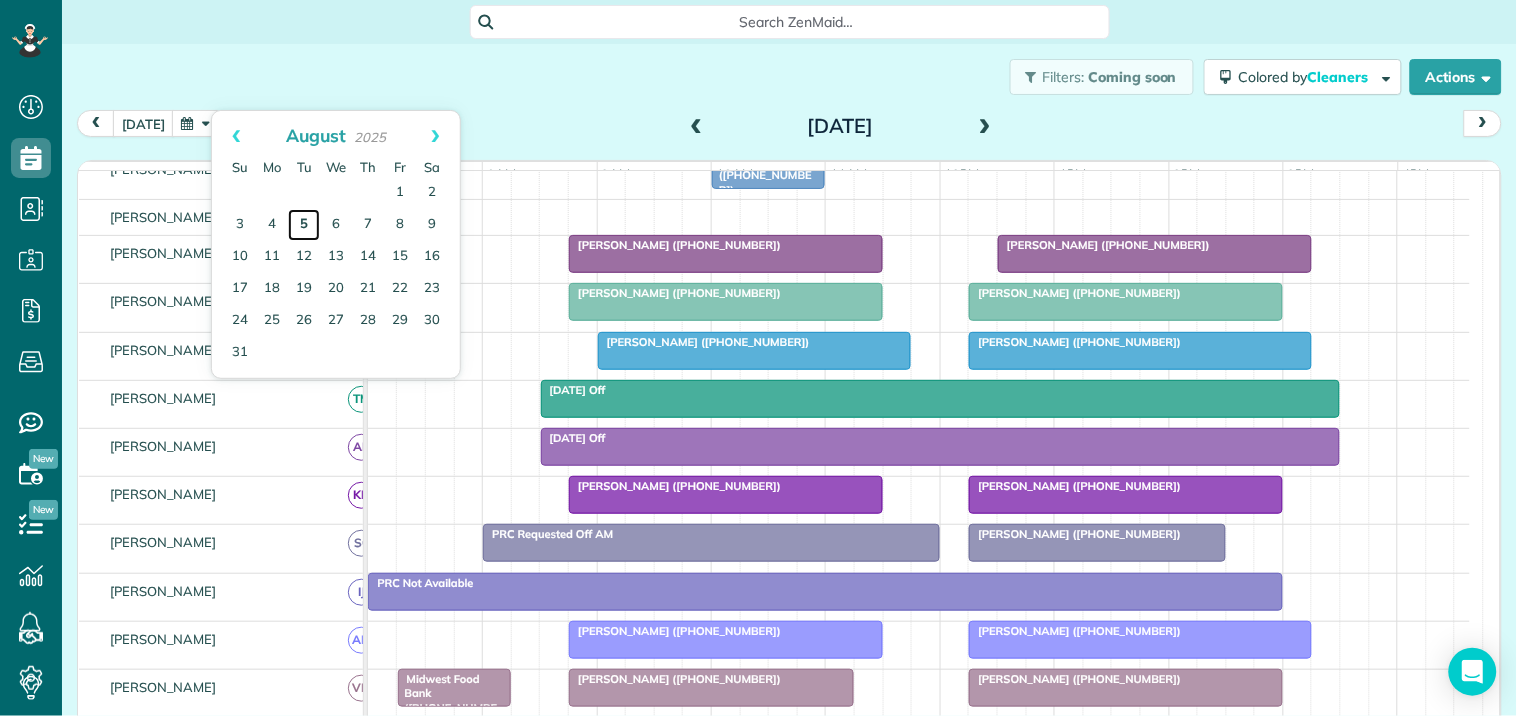 click on "5" at bounding box center (304, 225) 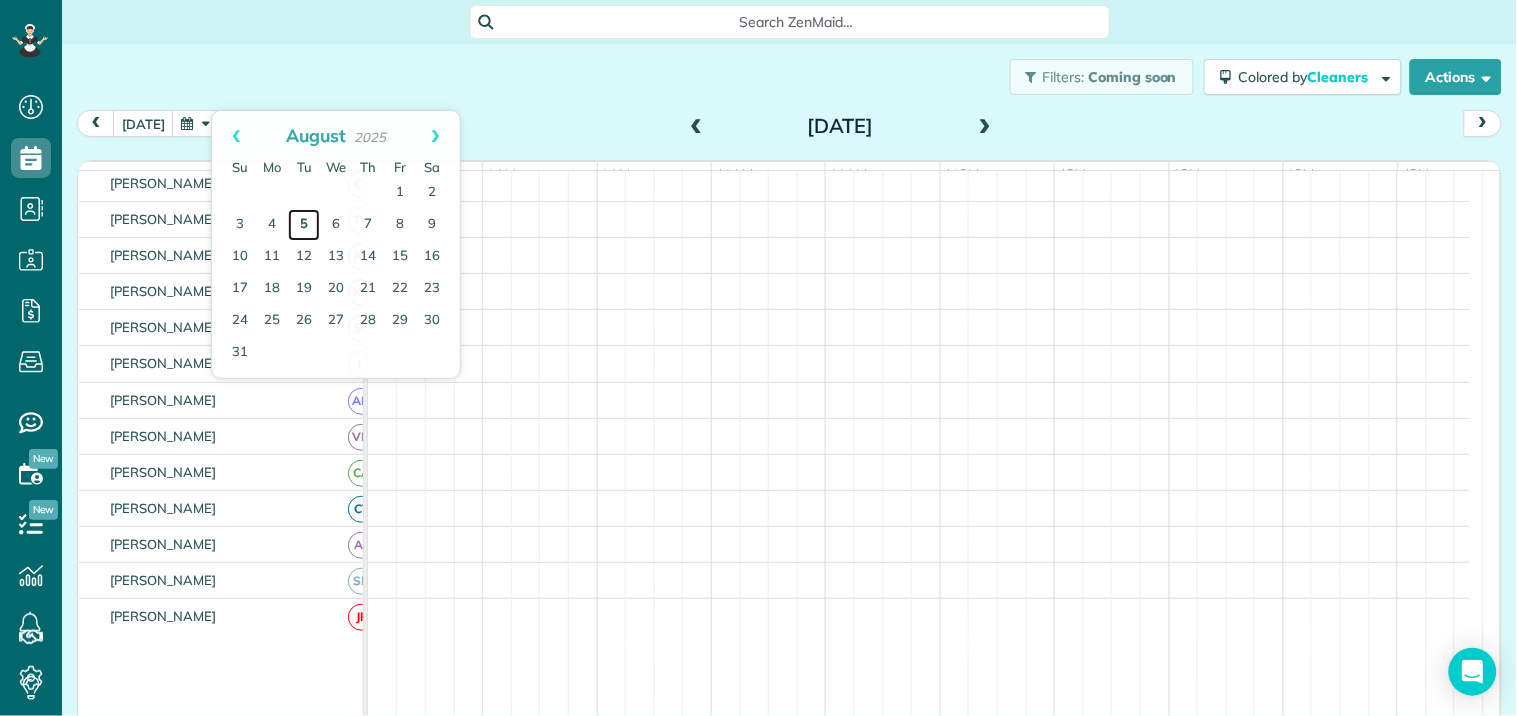 scroll, scrollTop: 121, scrollLeft: 0, axis: vertical 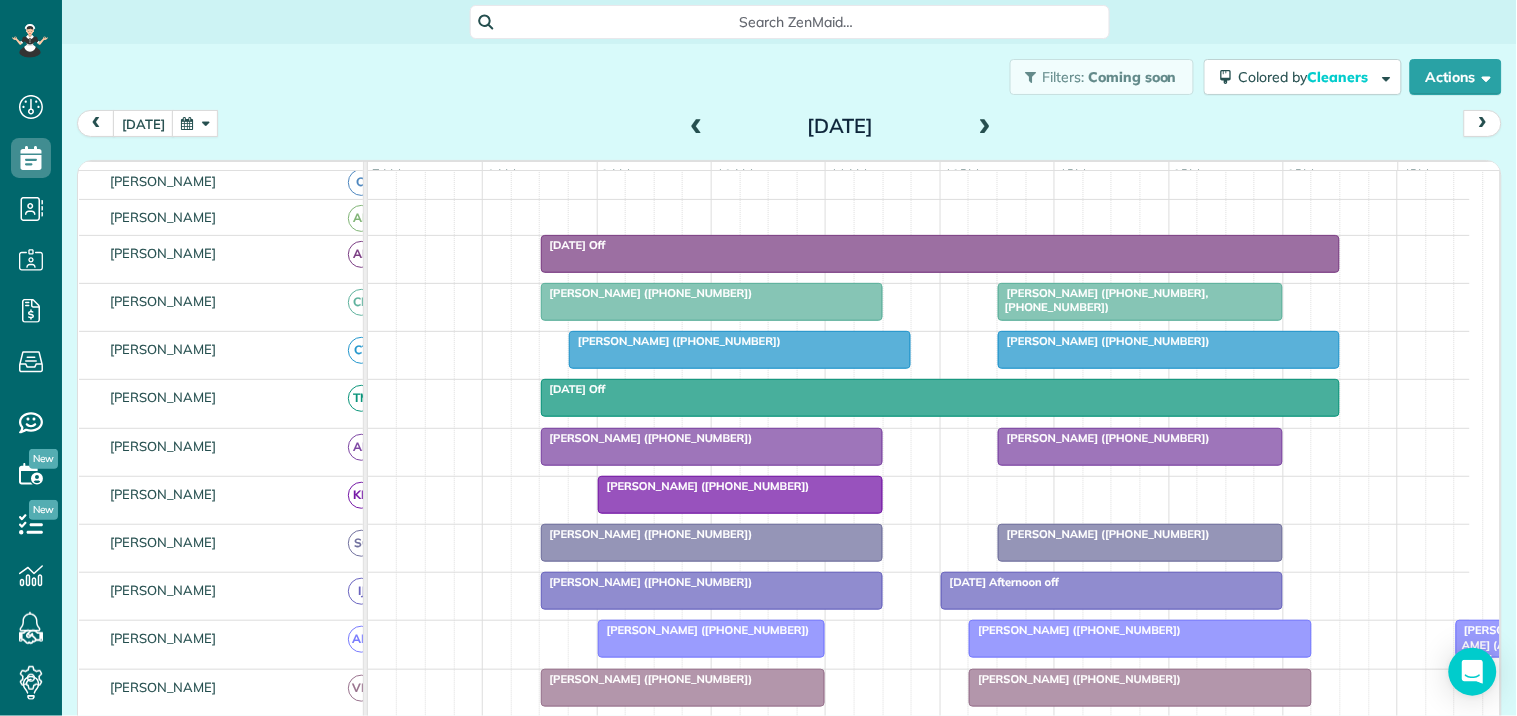 click at bounding box center [740, 350] 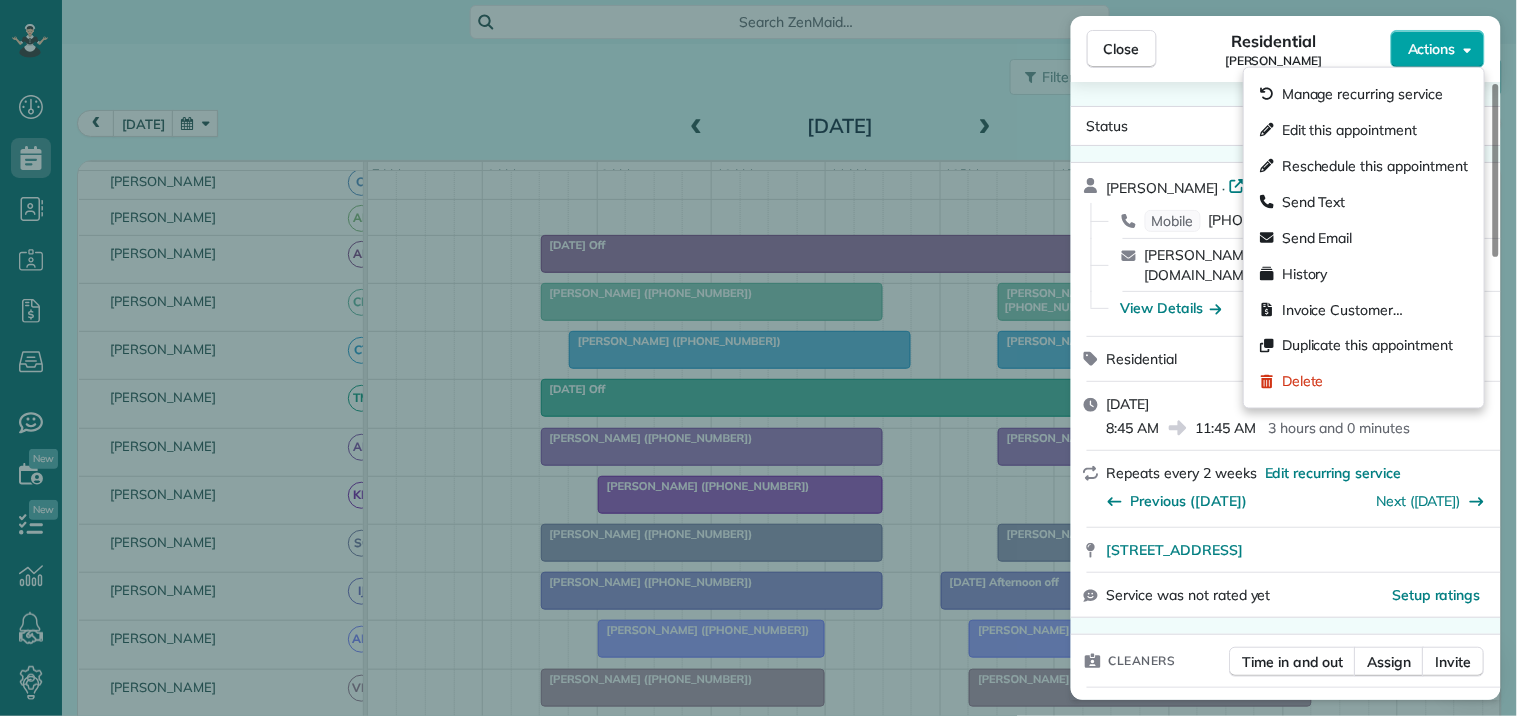 click on "Actions" at bounding box center (1432, 49) 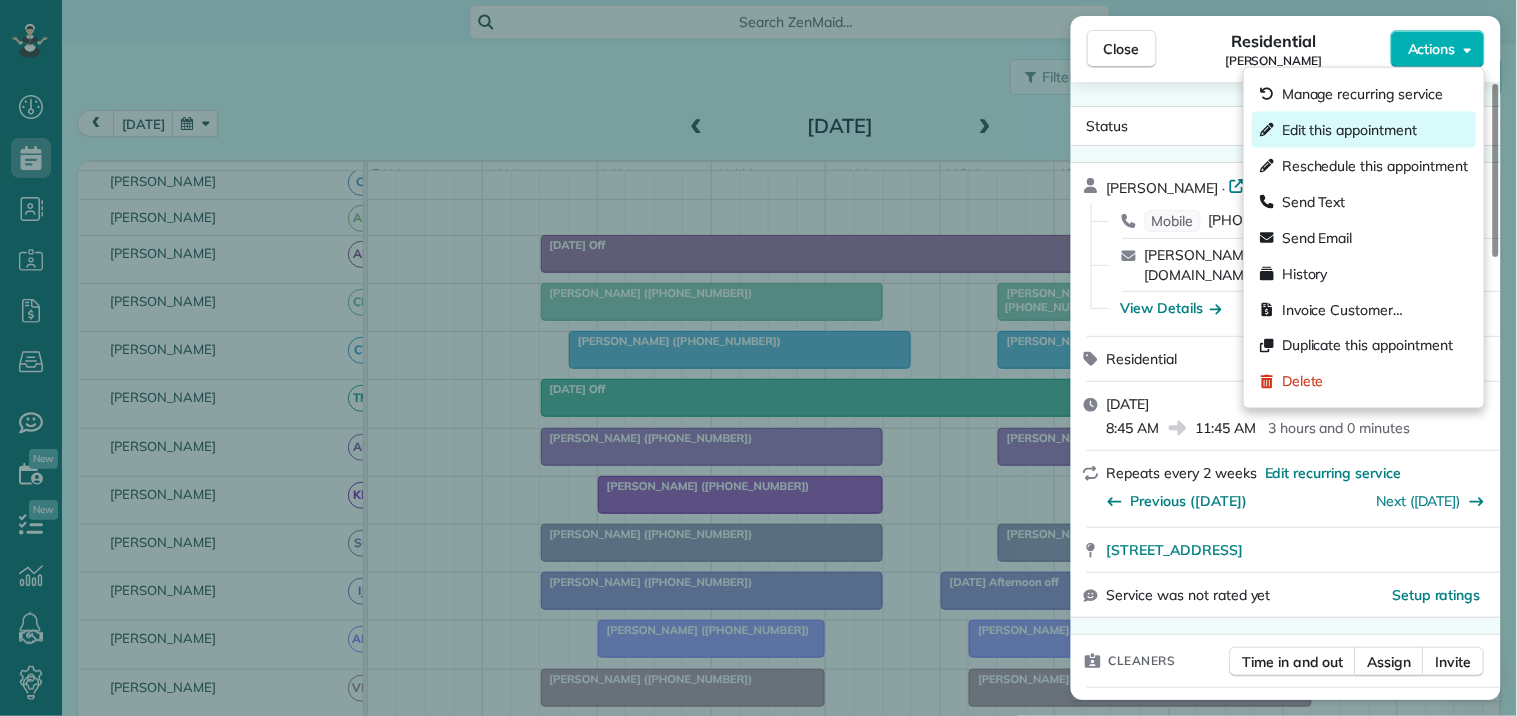 click on "Edit this appointment" at bounding box center (1349, 130) 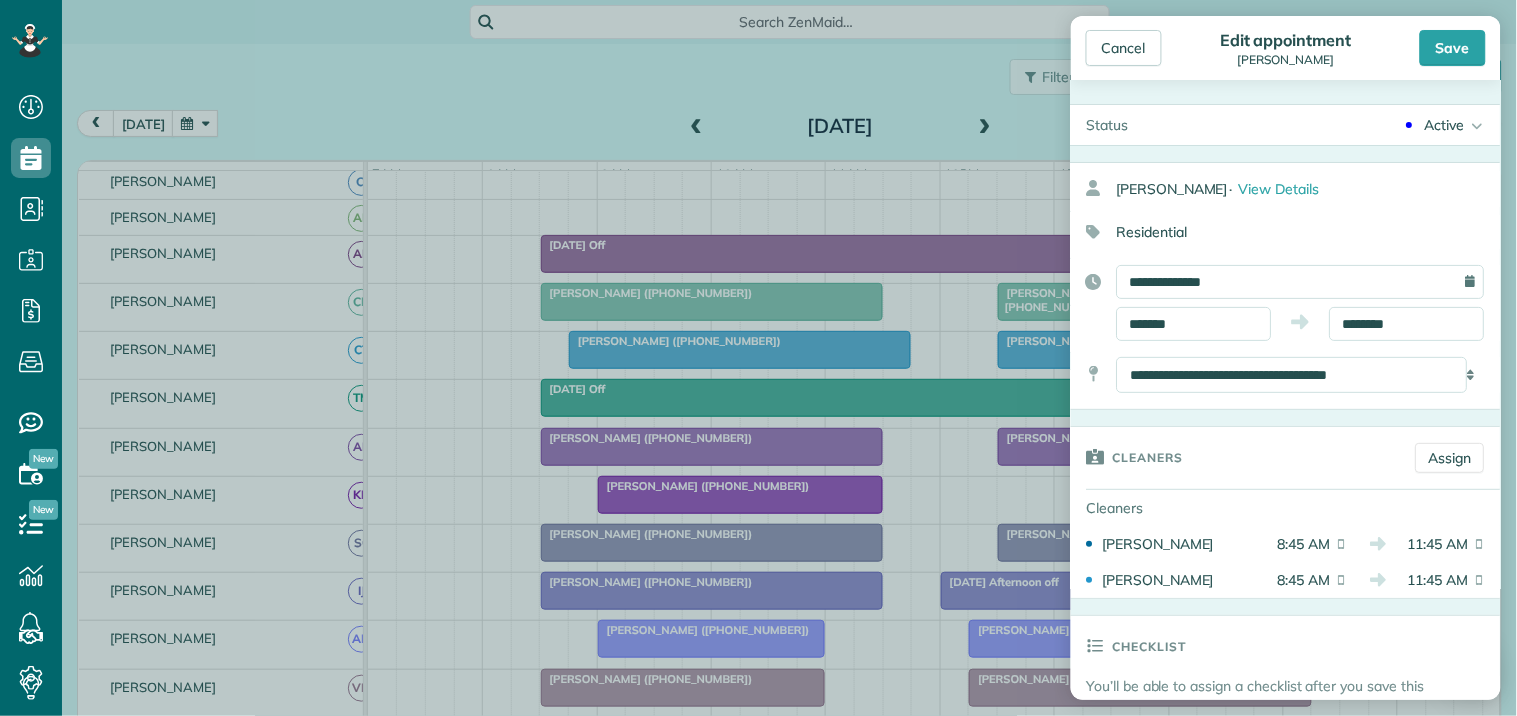 click on "Active" at bounding box center [1445, 125] 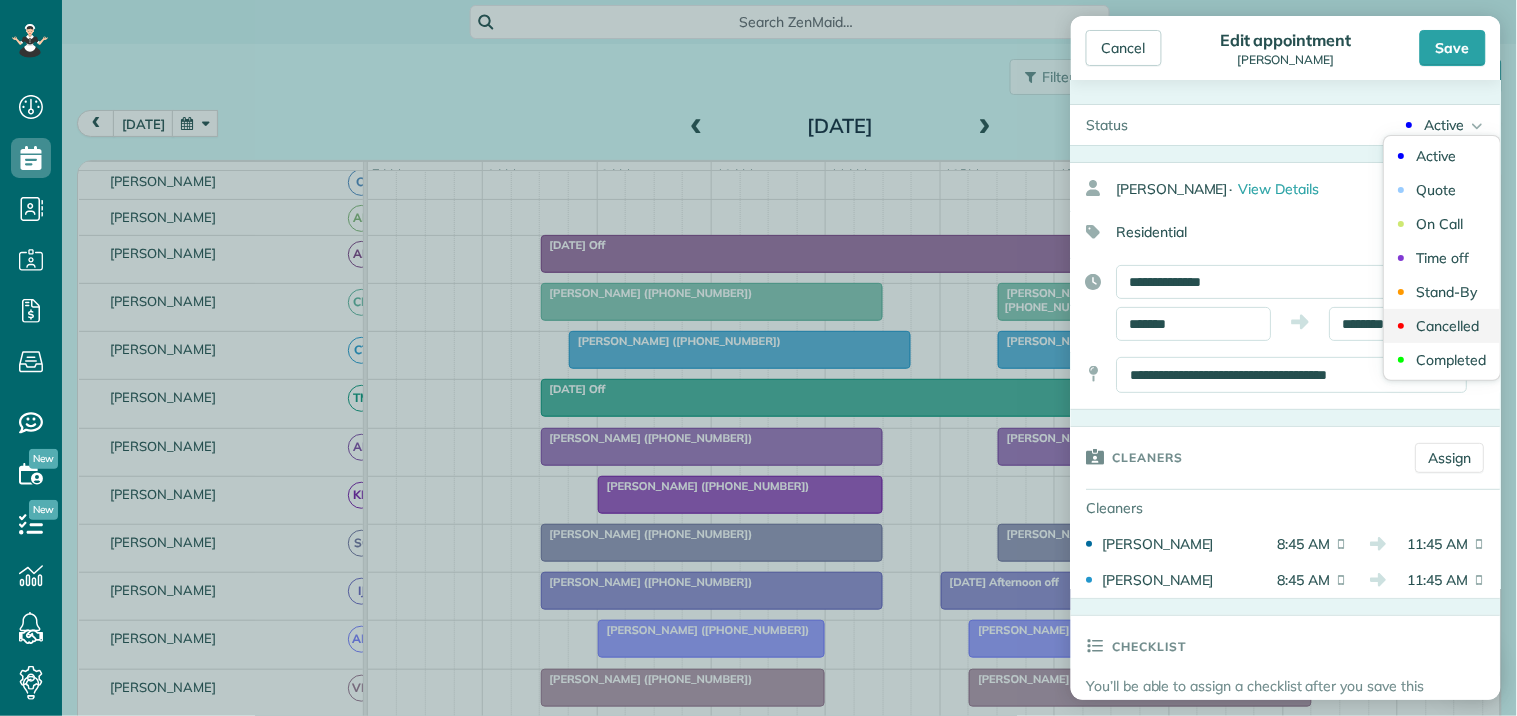 click on "Cancelled" at bounding box center (1448, 326) 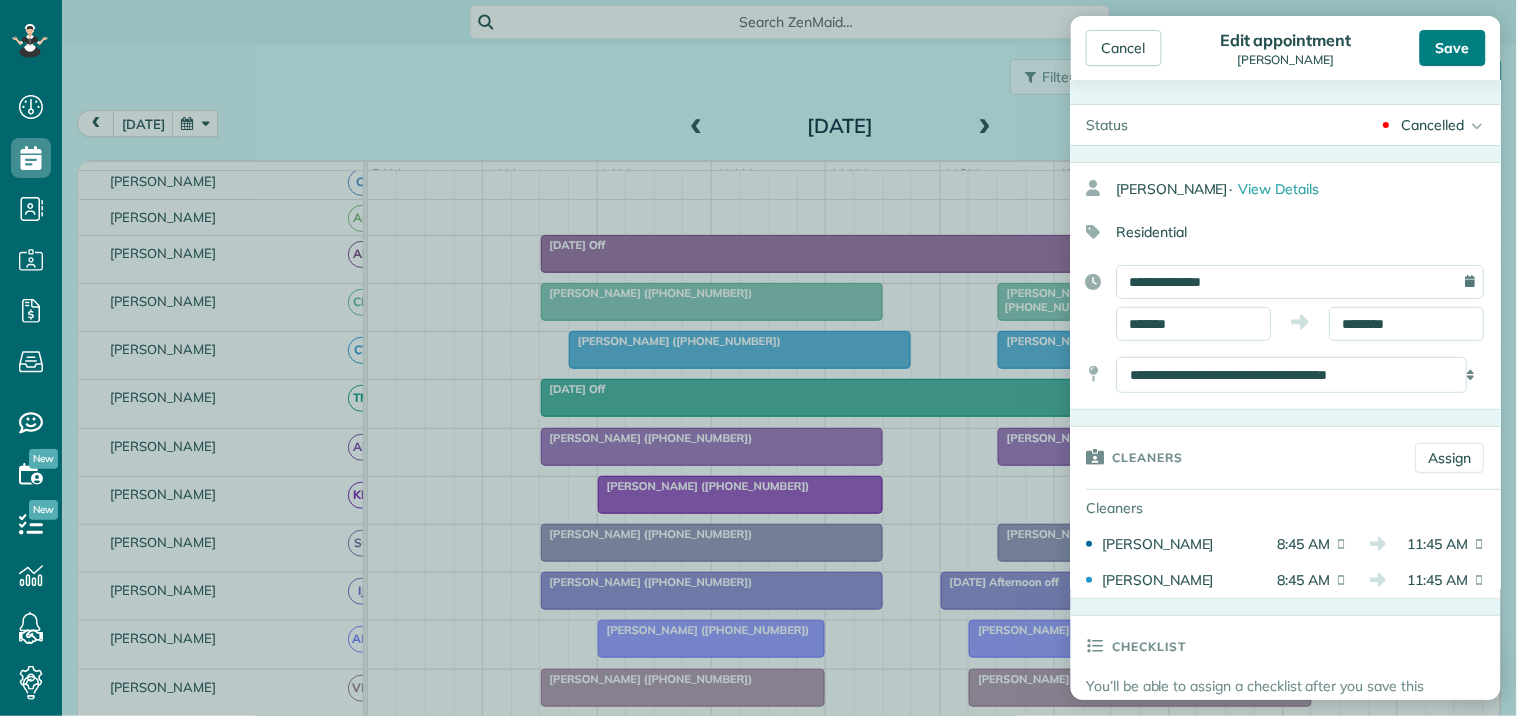 click on "Save" at bounding box center [1453, 48] 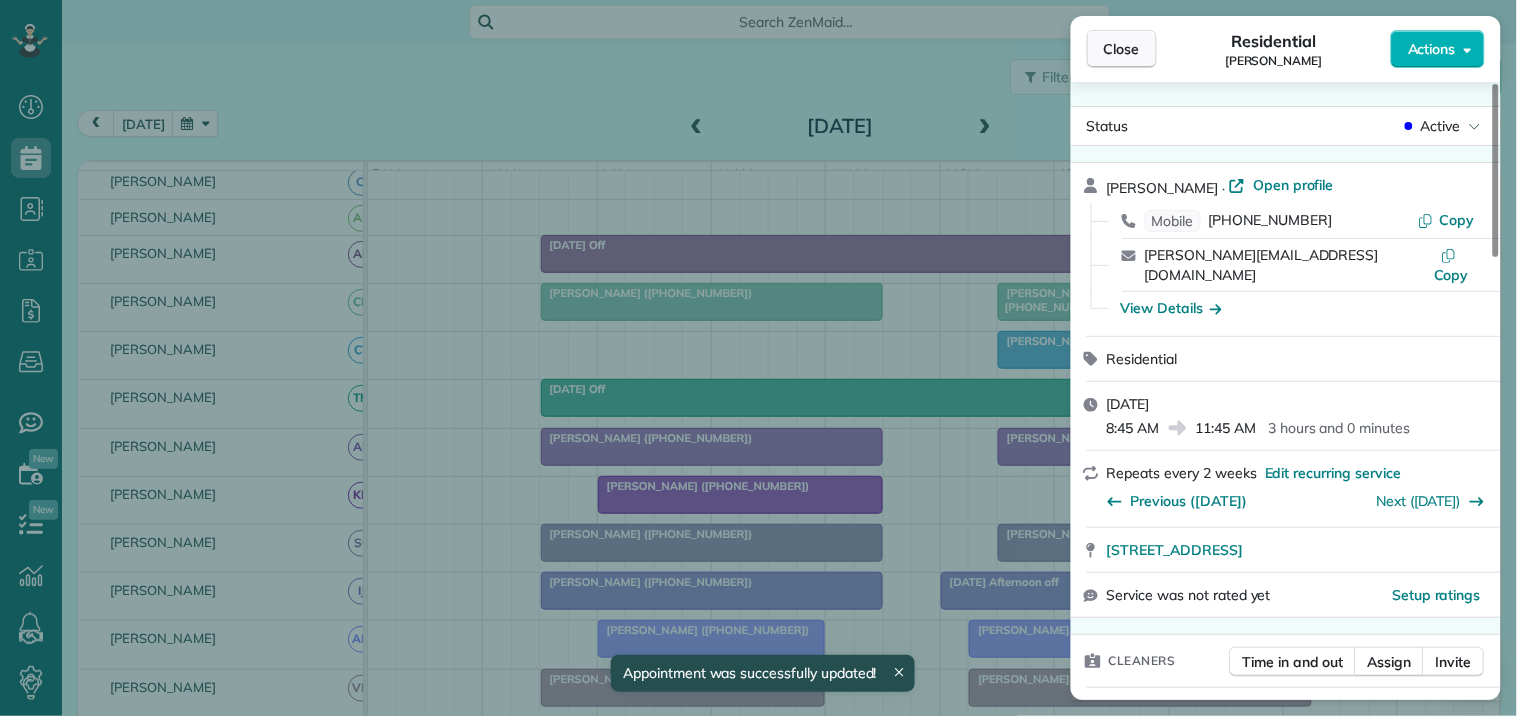 click on "Close" at bounding box center [1122, 49] 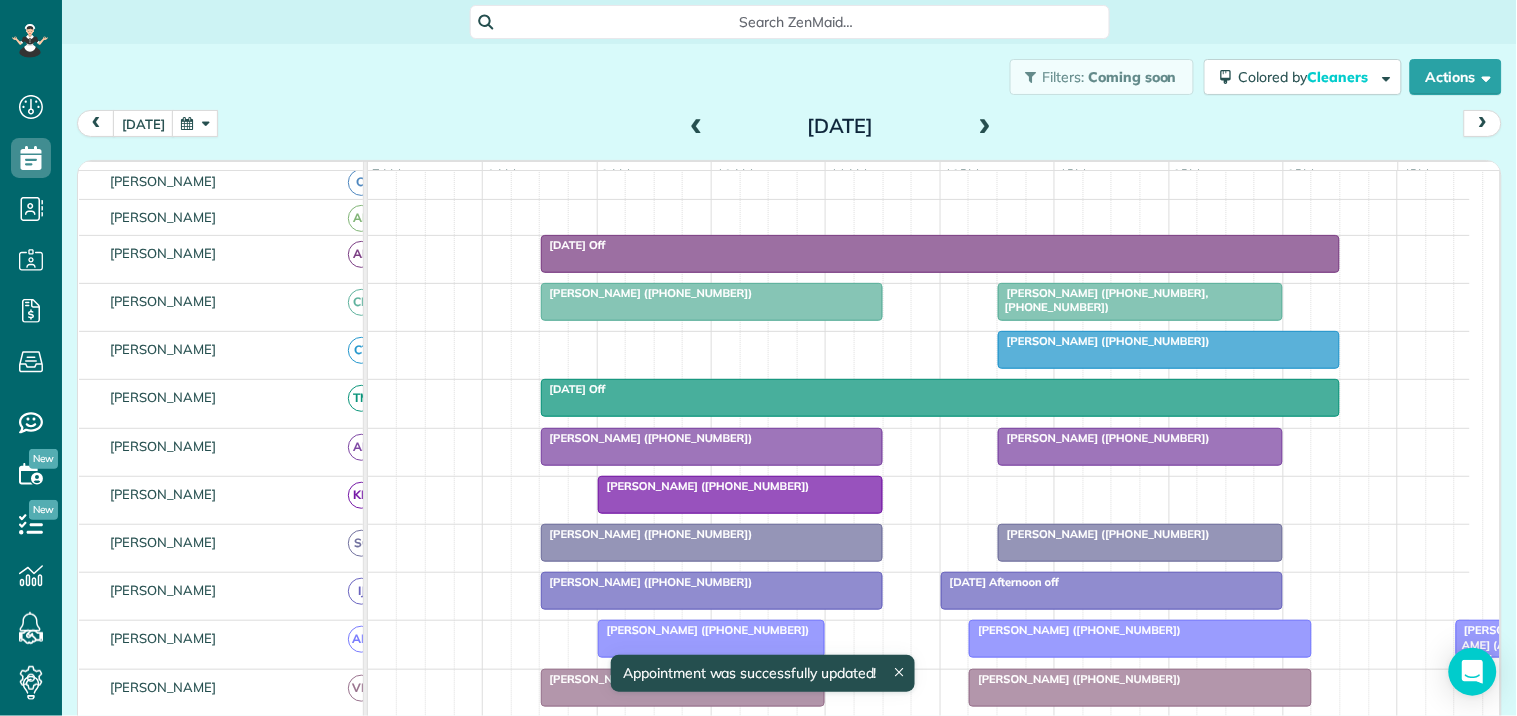 scroll, scrollTop: 434, scrollLeft: 0, axis: vertical 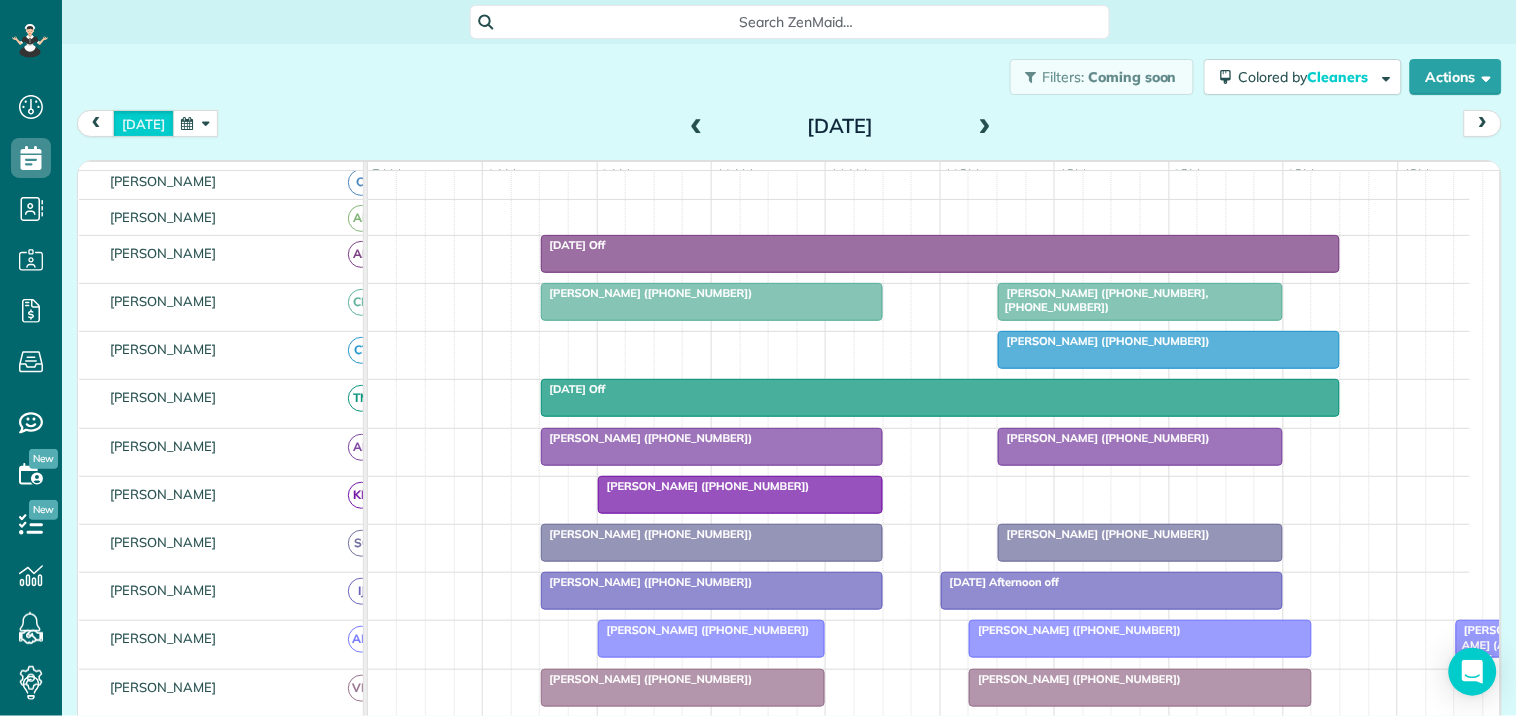 click on "[DATE]" at bounding box center (143, 123) 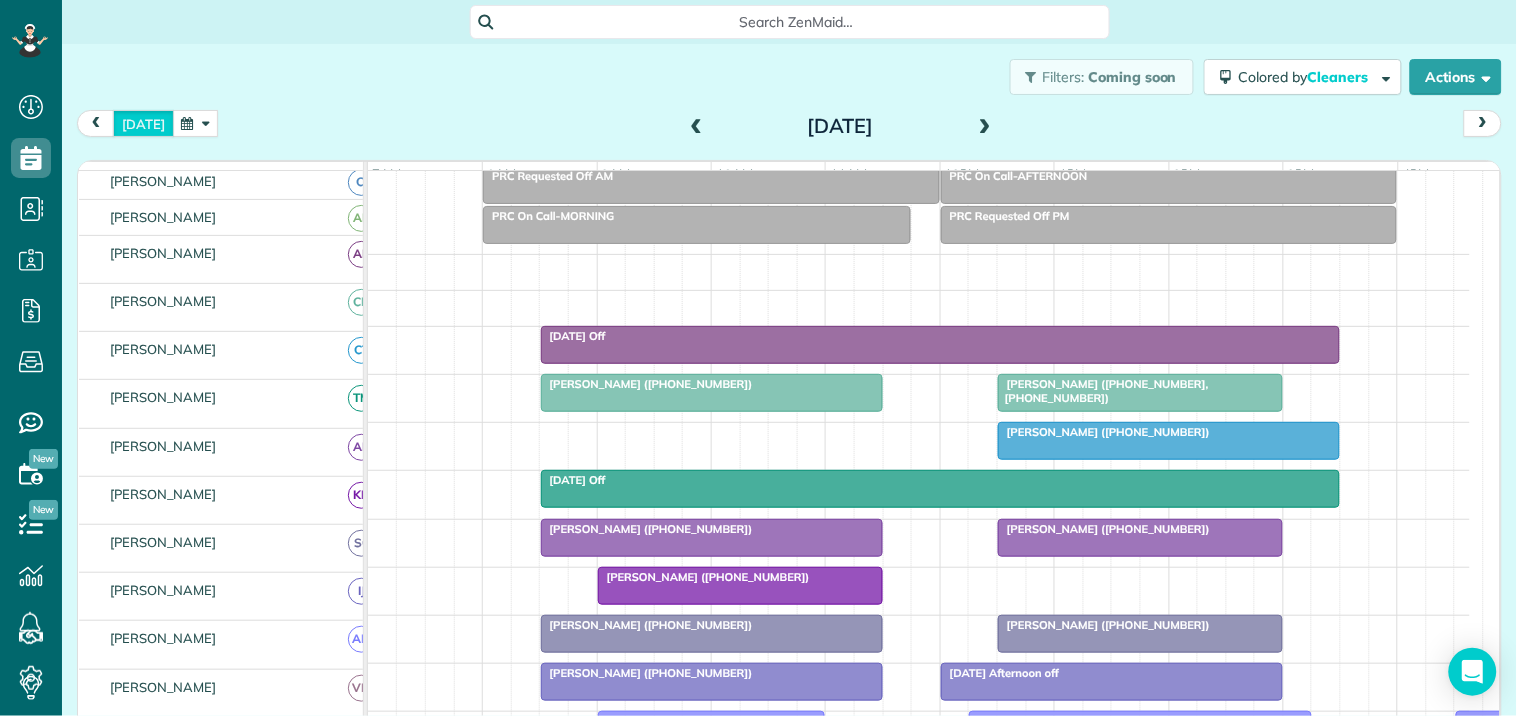 scroll, scrollTop: 121, scrollLeft: 0, axis: vertical 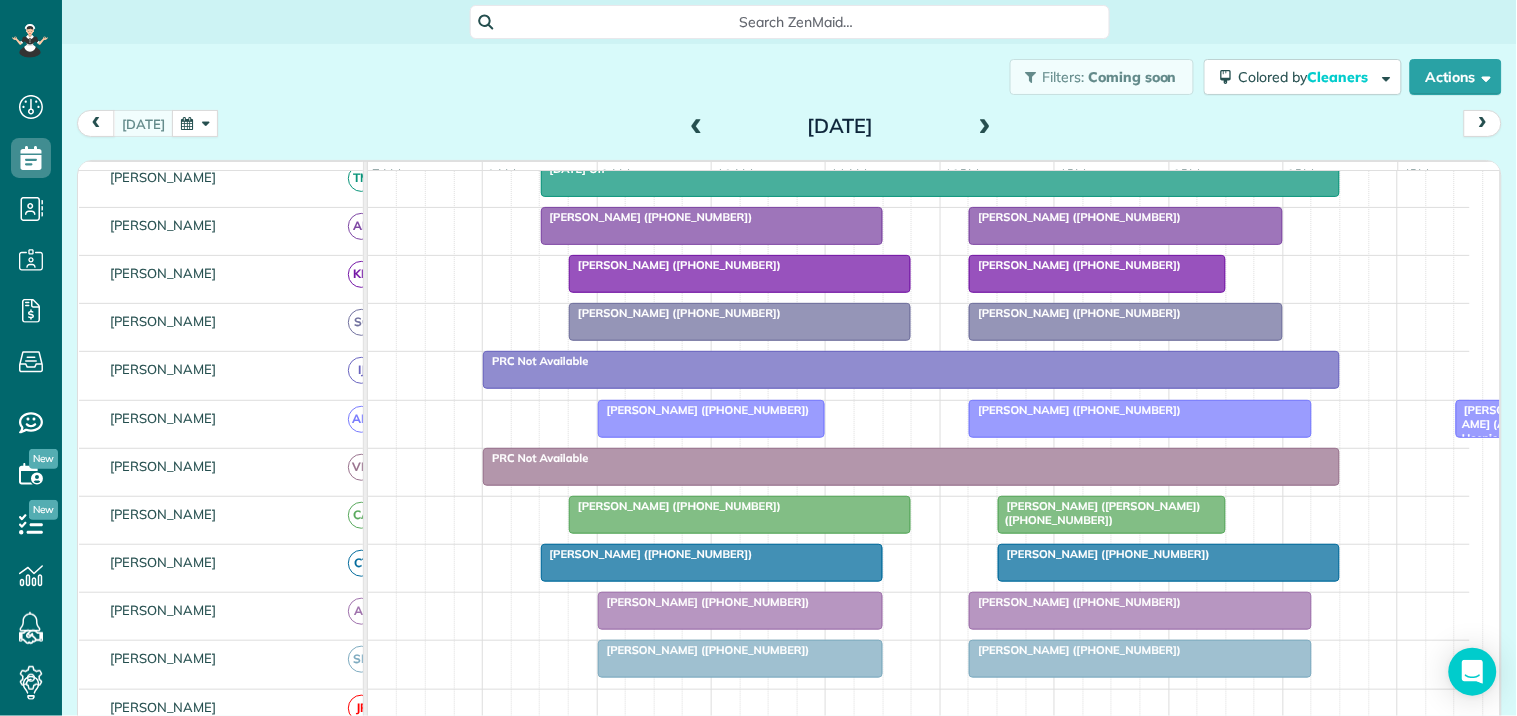 click at bounding box center (985, 127) 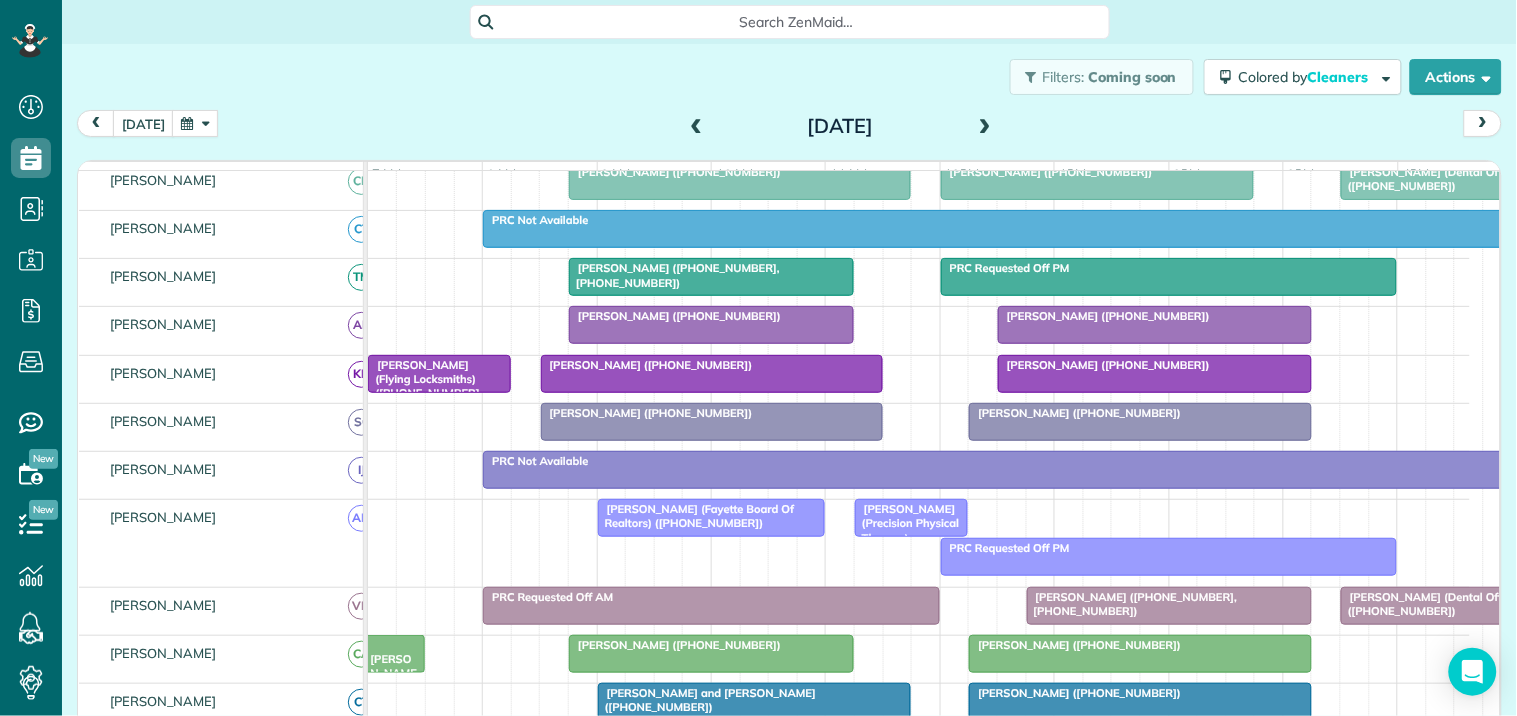 scroll, scrollTop: 394, scrollLeft: 0, axis: vertical 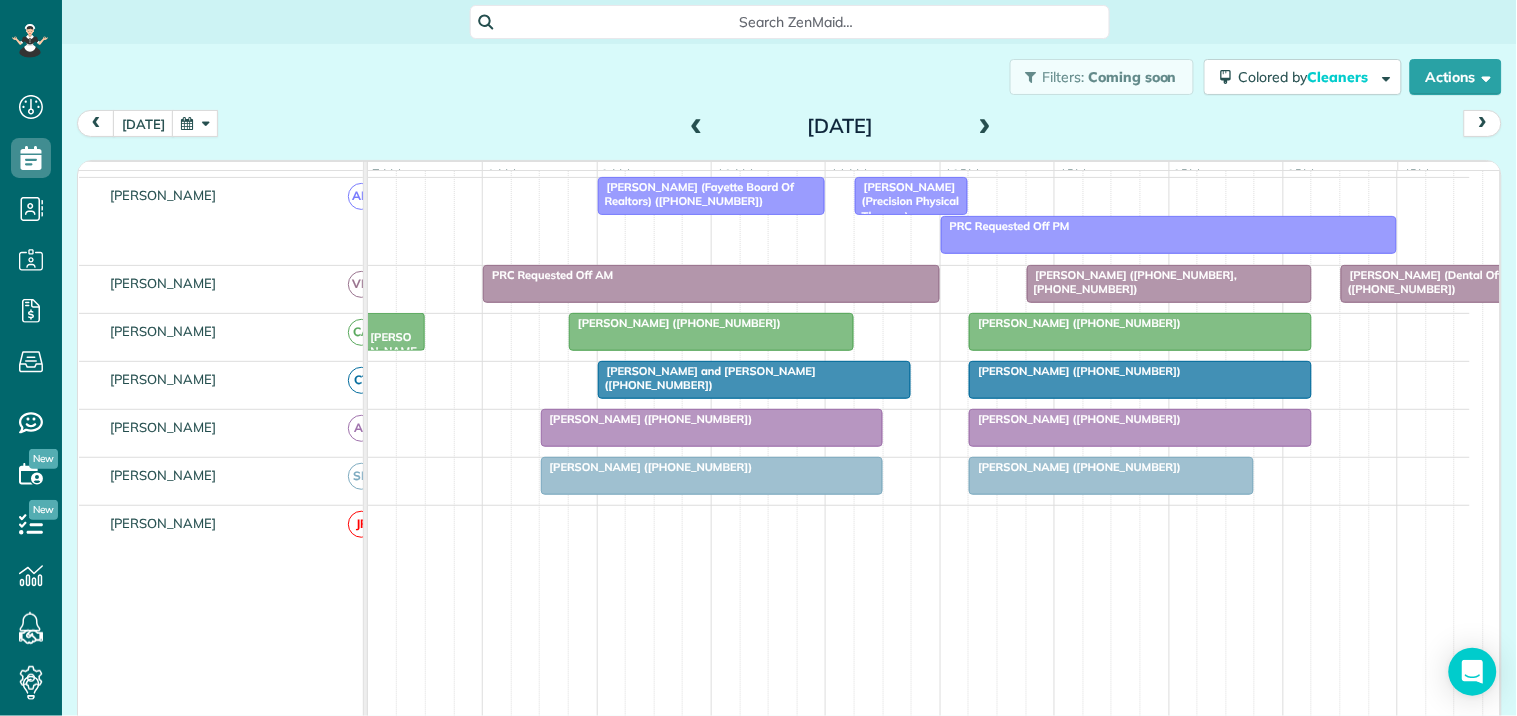 click at bounding box center [985, 127] 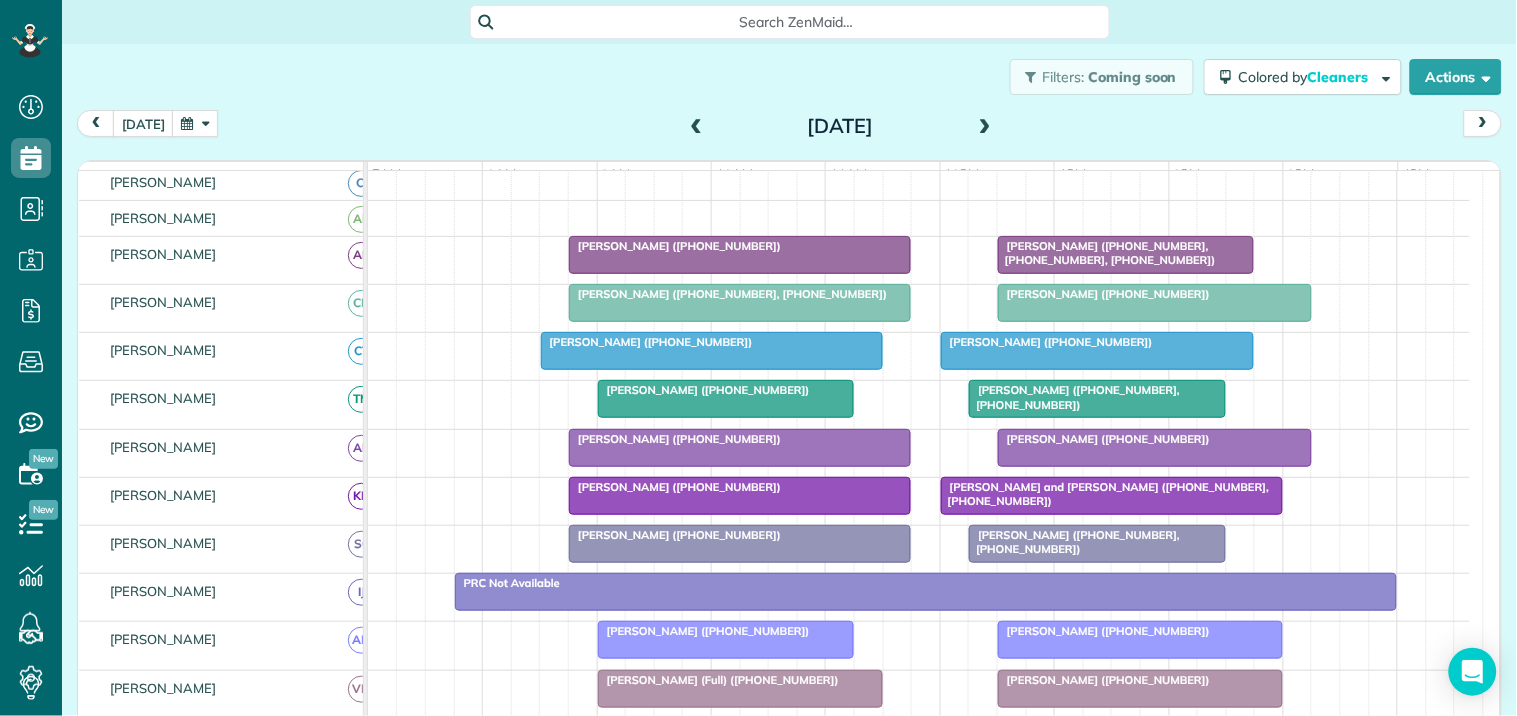 click at bounding box center [985, 127] 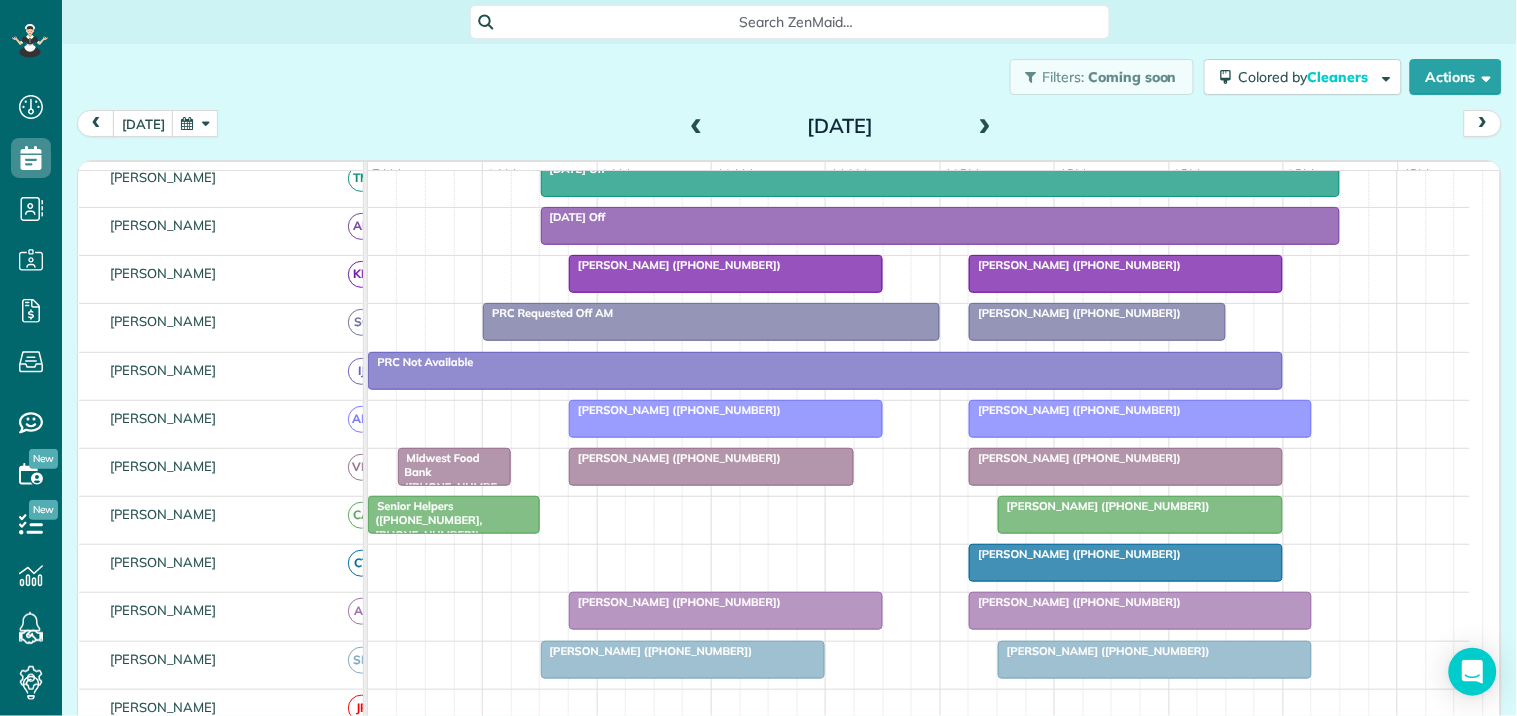 click at bounding box center (697, 127) 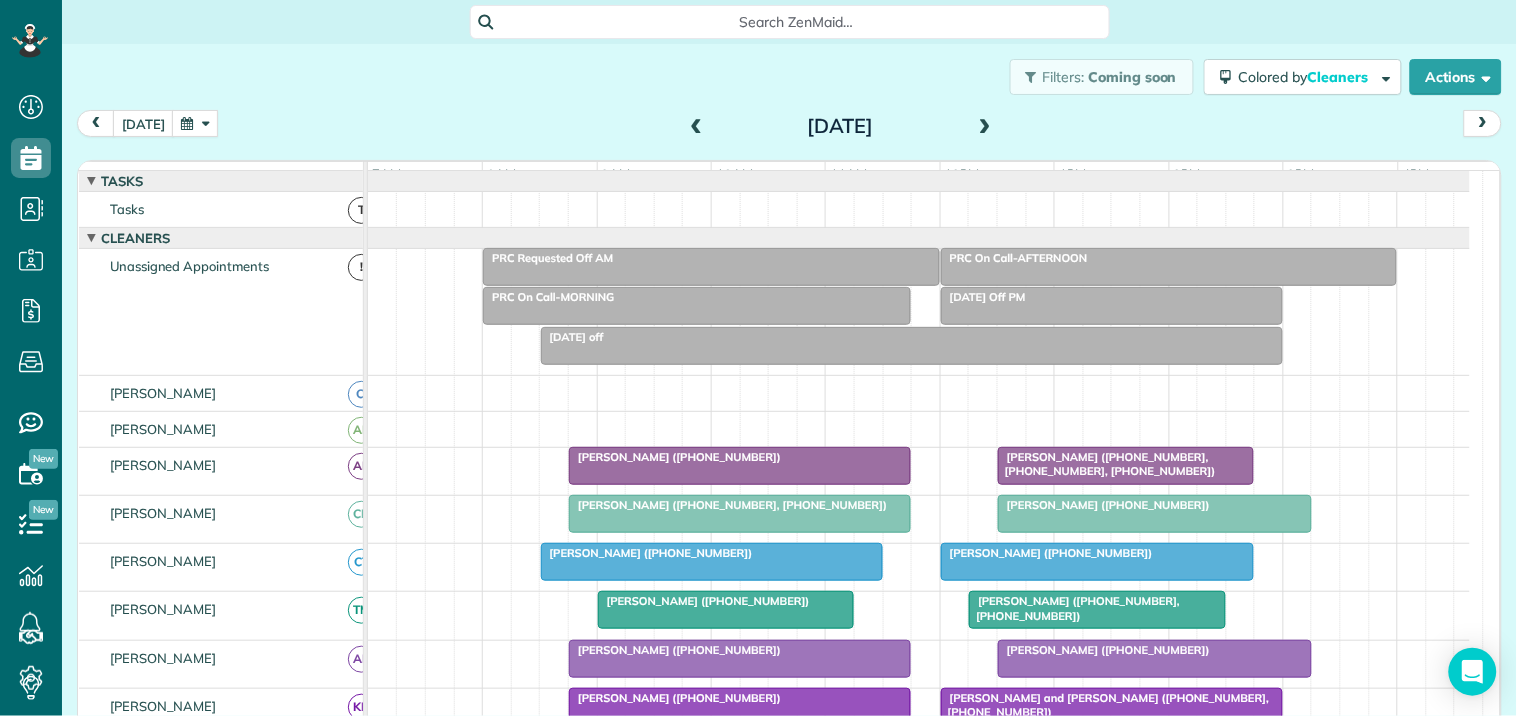 click at bounding box center (697, 127) 